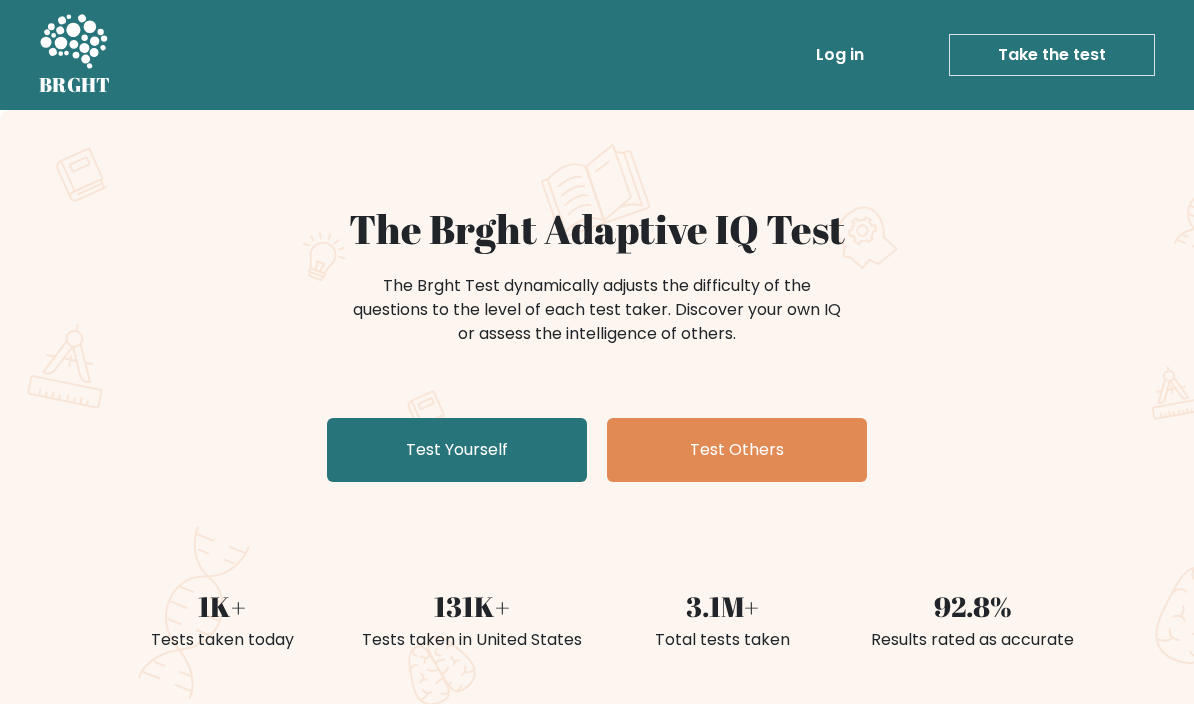 scroll, scrollTop: 0, scrollLeft: 0, axis: both 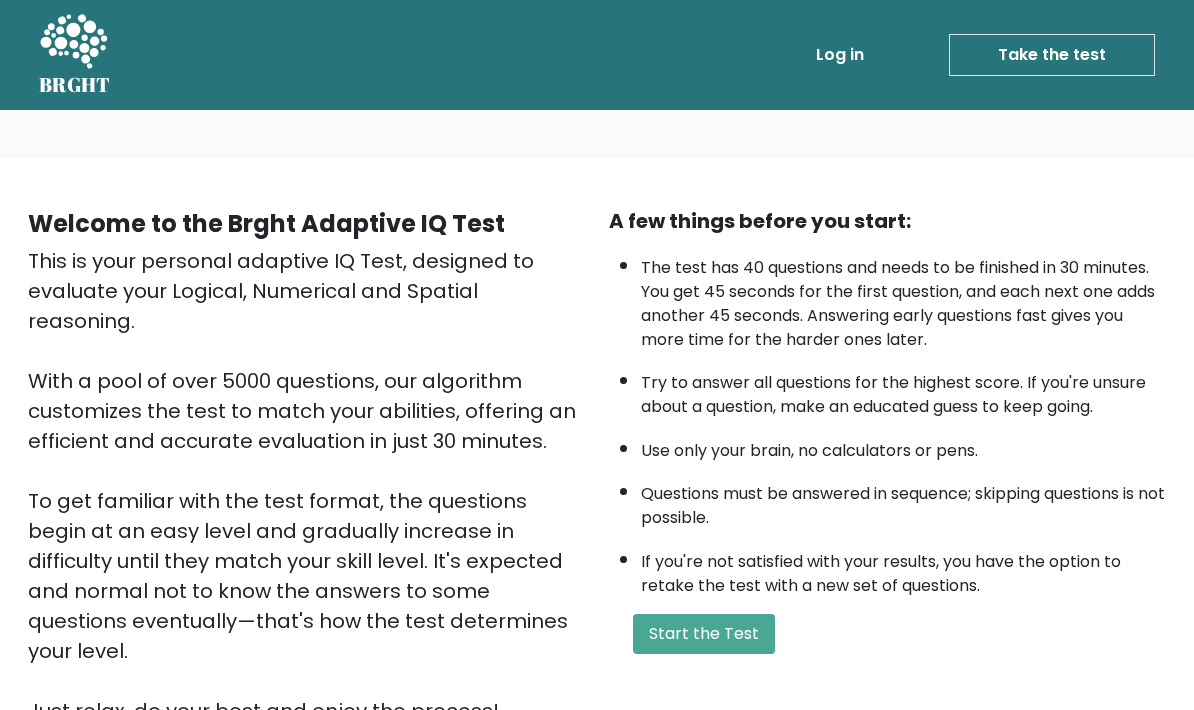 click on "Start the Test" at bounding box center [704, 634] 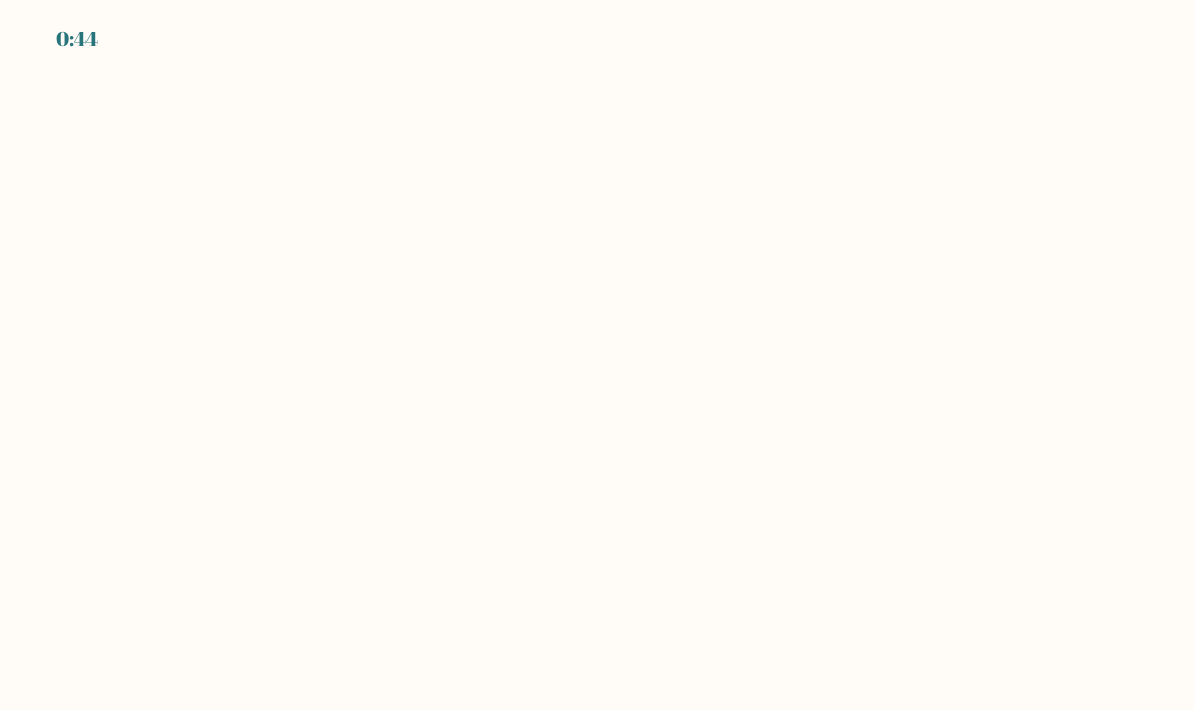 scroll, scrollTop: 0, scrollLeft: 0, axis: both 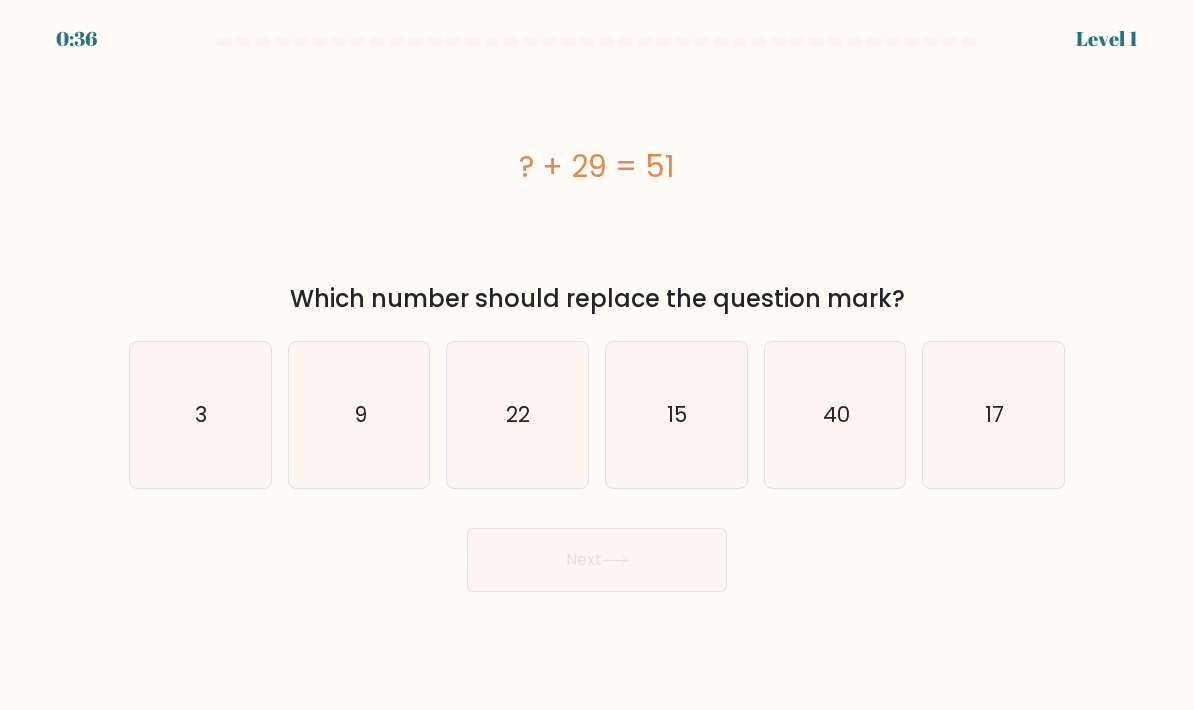 click on "22" at bounding box center (517, 415) 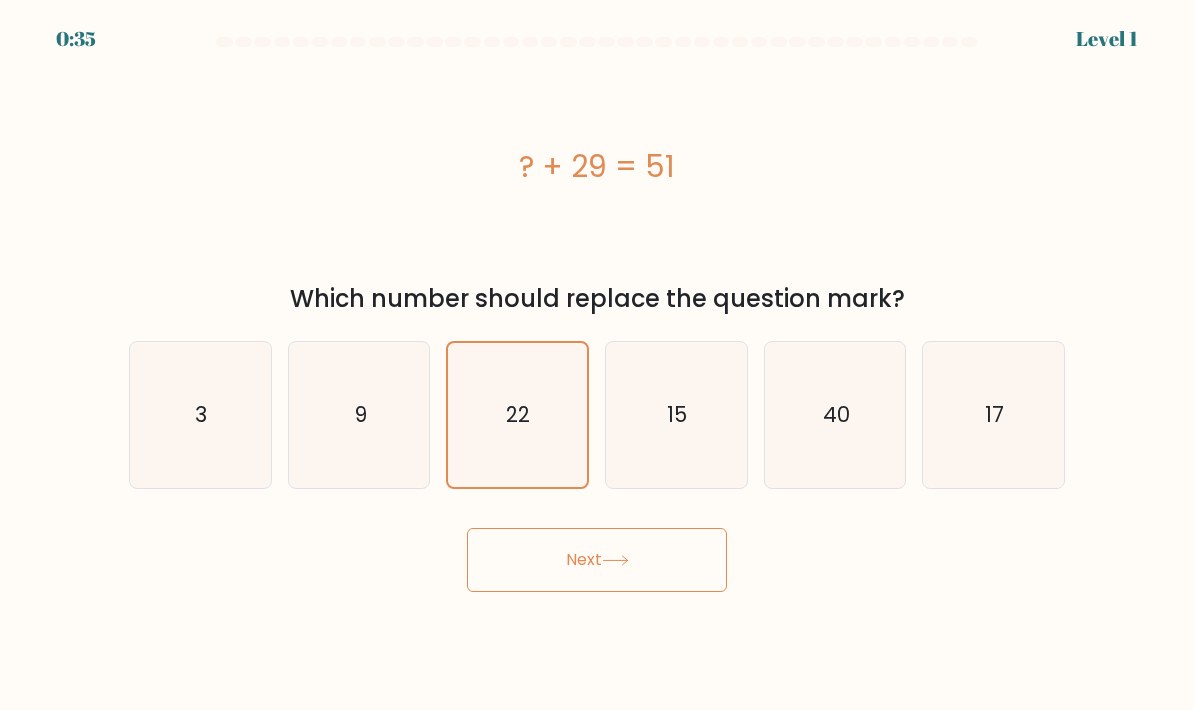 click on "Next" at bounding box center [597, 560] 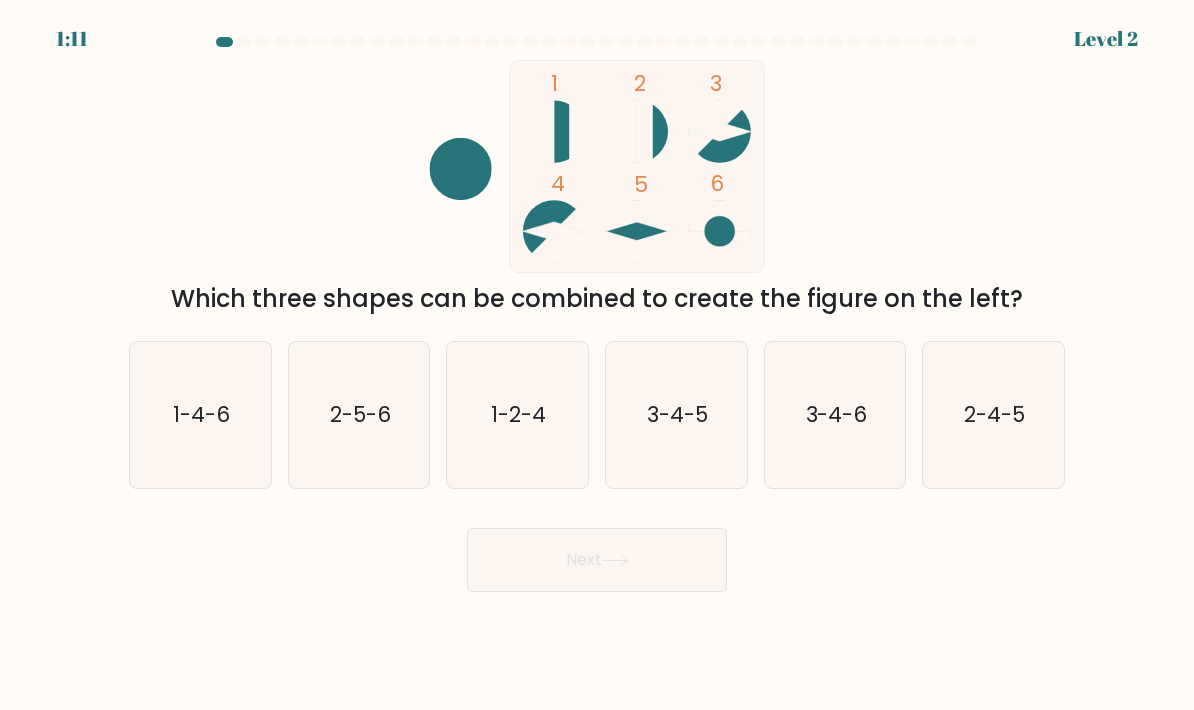 click on "3-4-5" at bounding box center [676, 415] 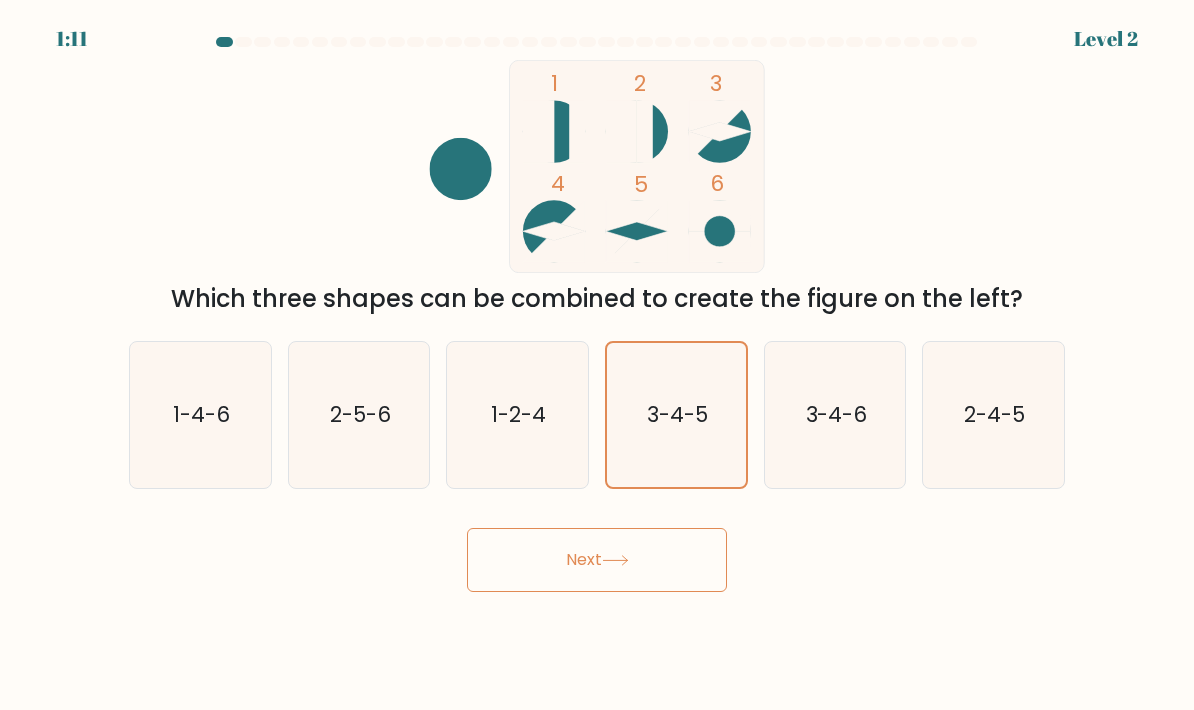click on "Next" at bounding box center (597, 560) 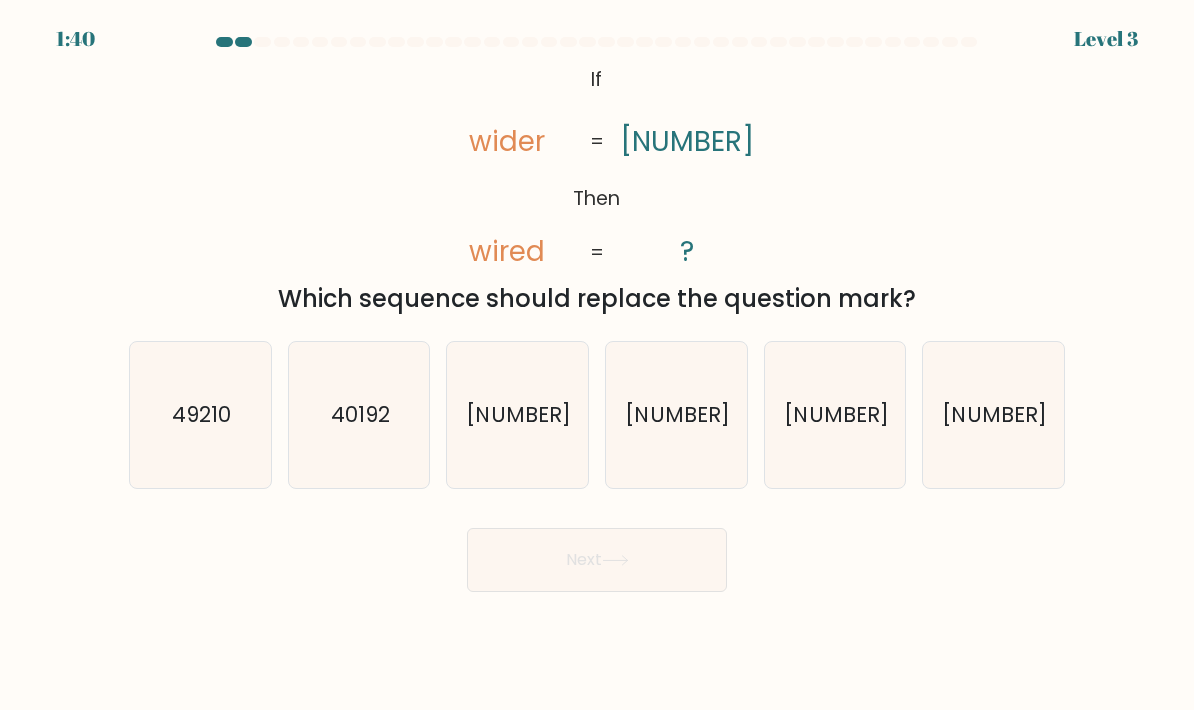 click on "09241" at bounding box center (835, 415) 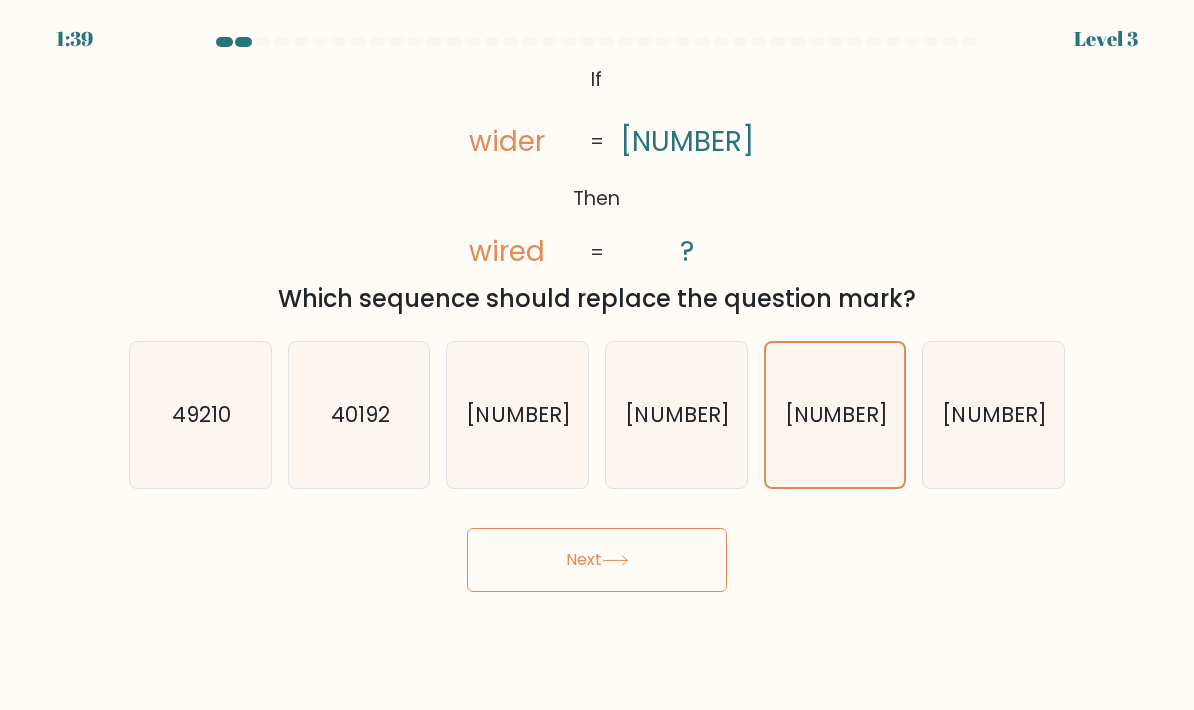 click on "Next" at bounding box center [597, 560] 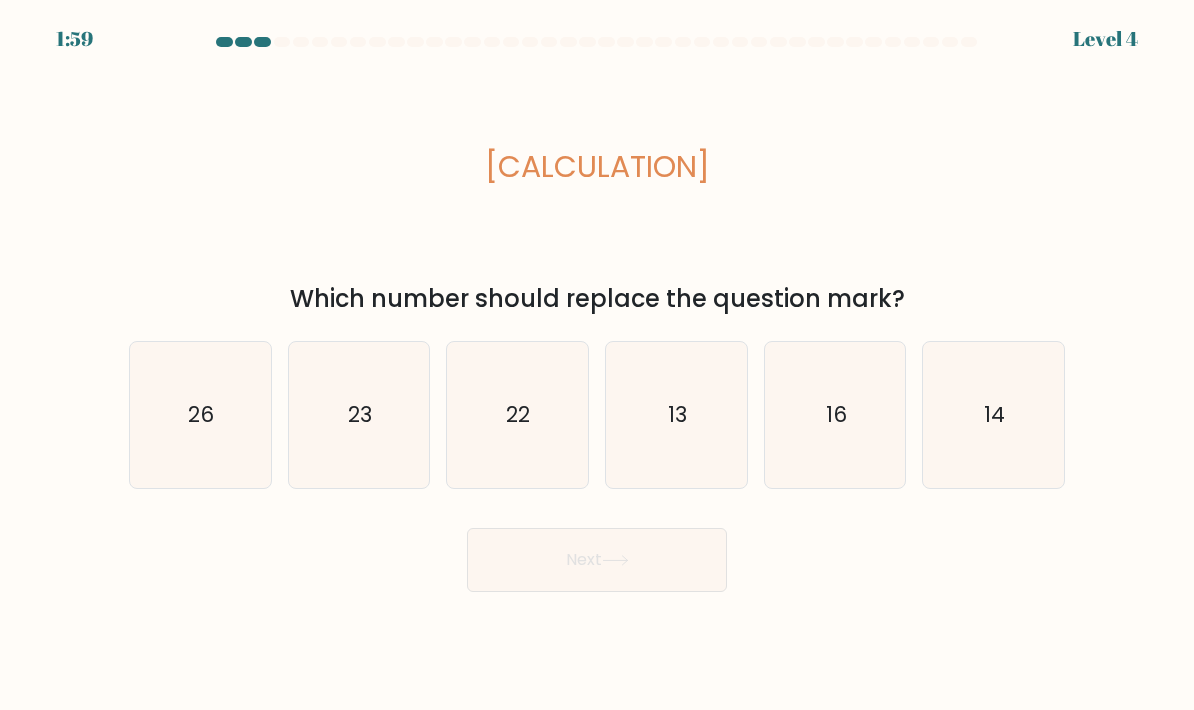 click on "26" at bounding box center [200, 415] 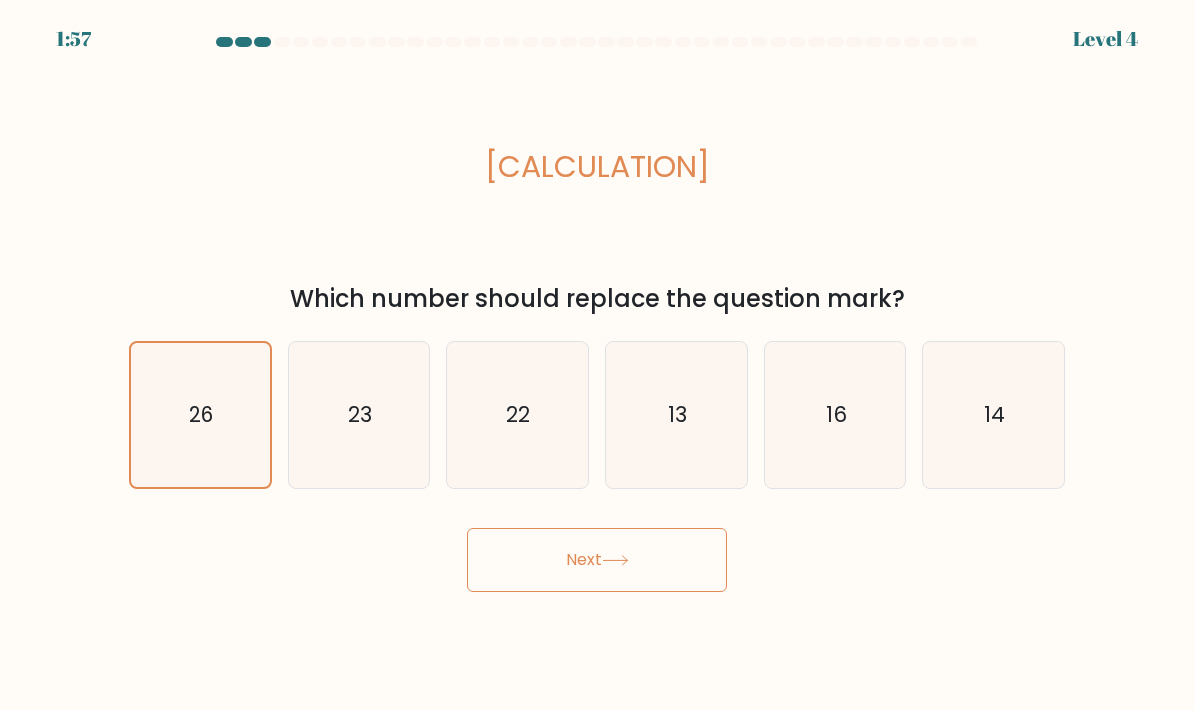 click on "Next" at bounding box center [597, 560] 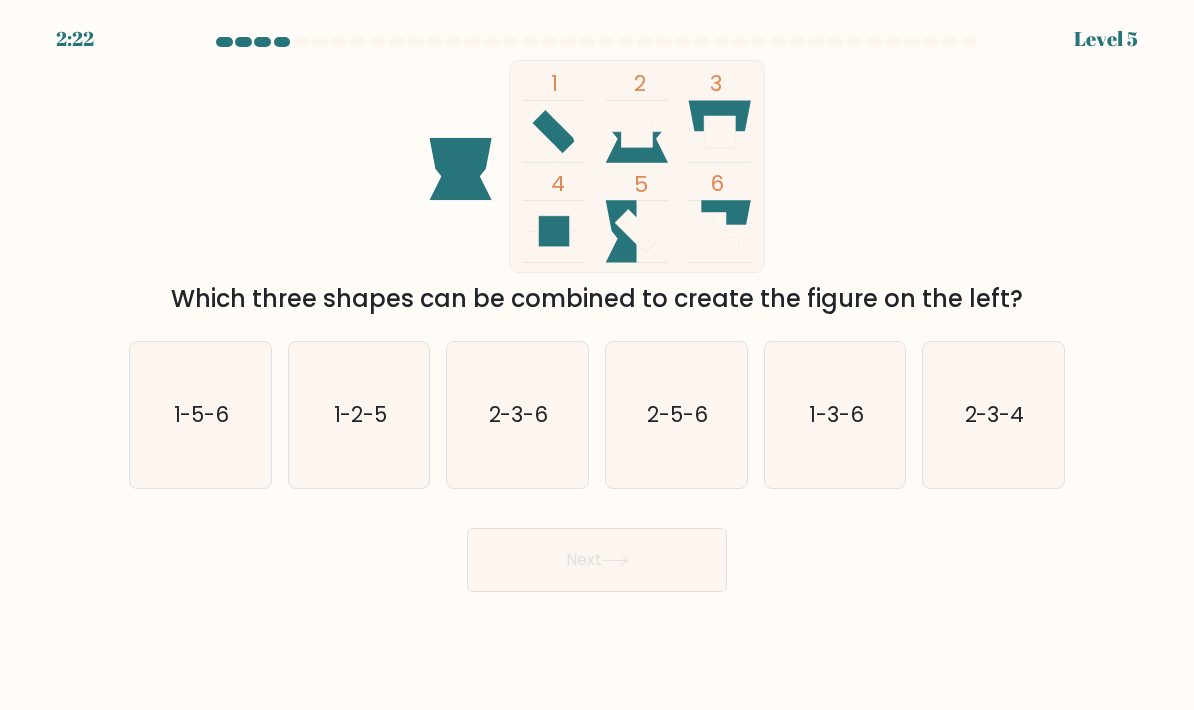 click on "2-3-4" at bounding box center [993, 415] 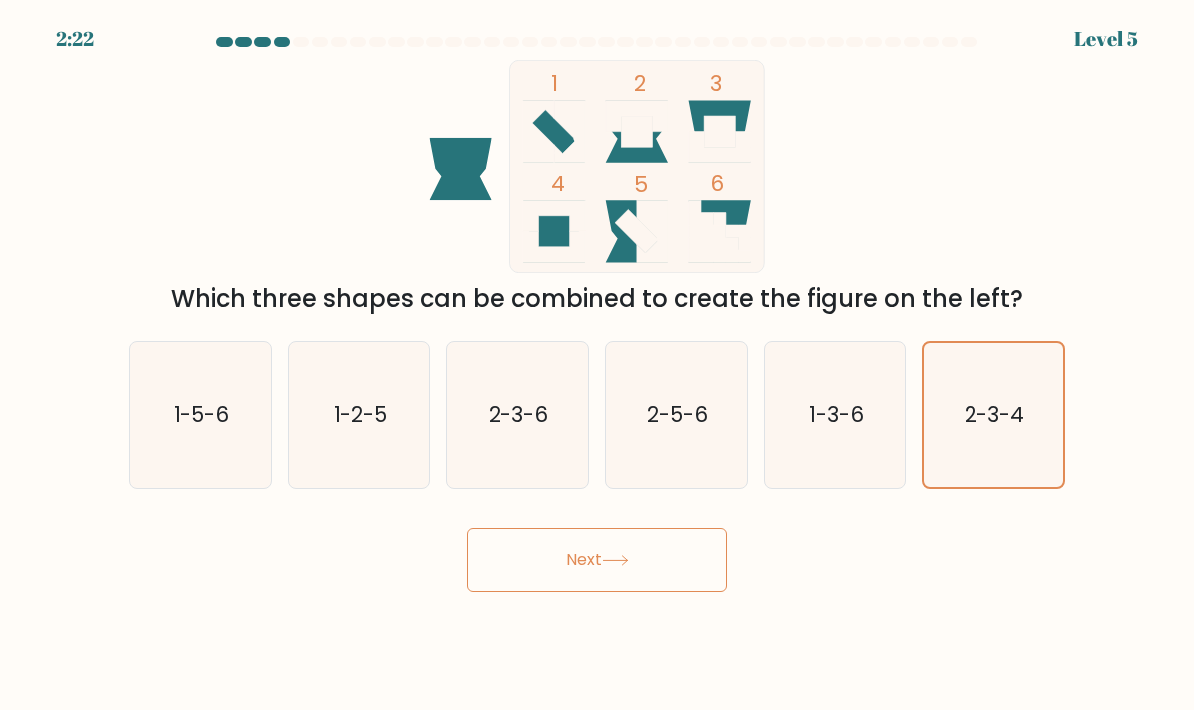 click on "Next" at bounding box center [597, 560] 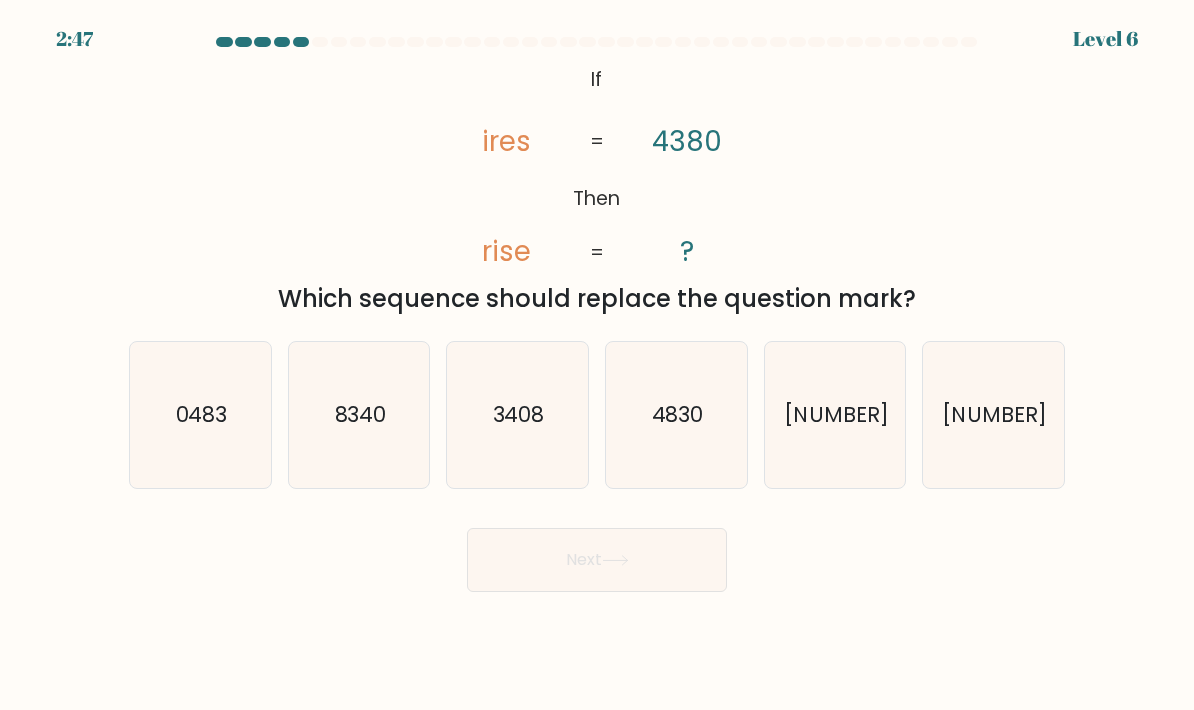 click on "3408" at bounding box center [517, 415] 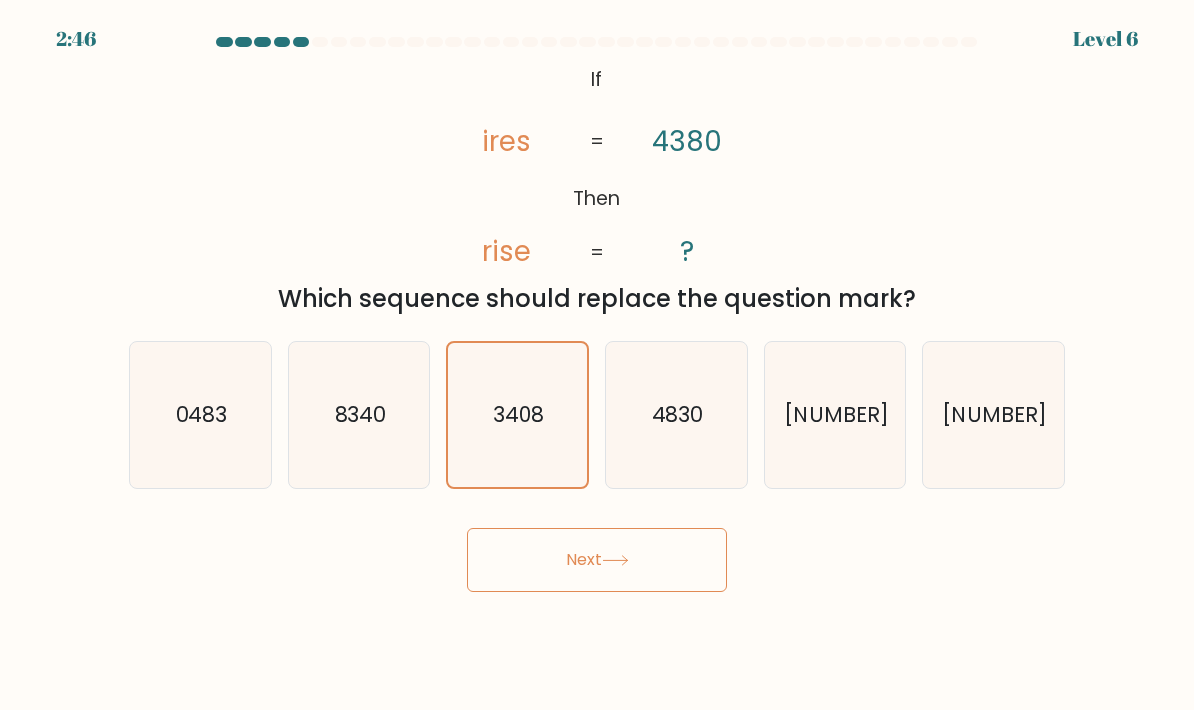 click on "Next" at bounding box center [597, 560] 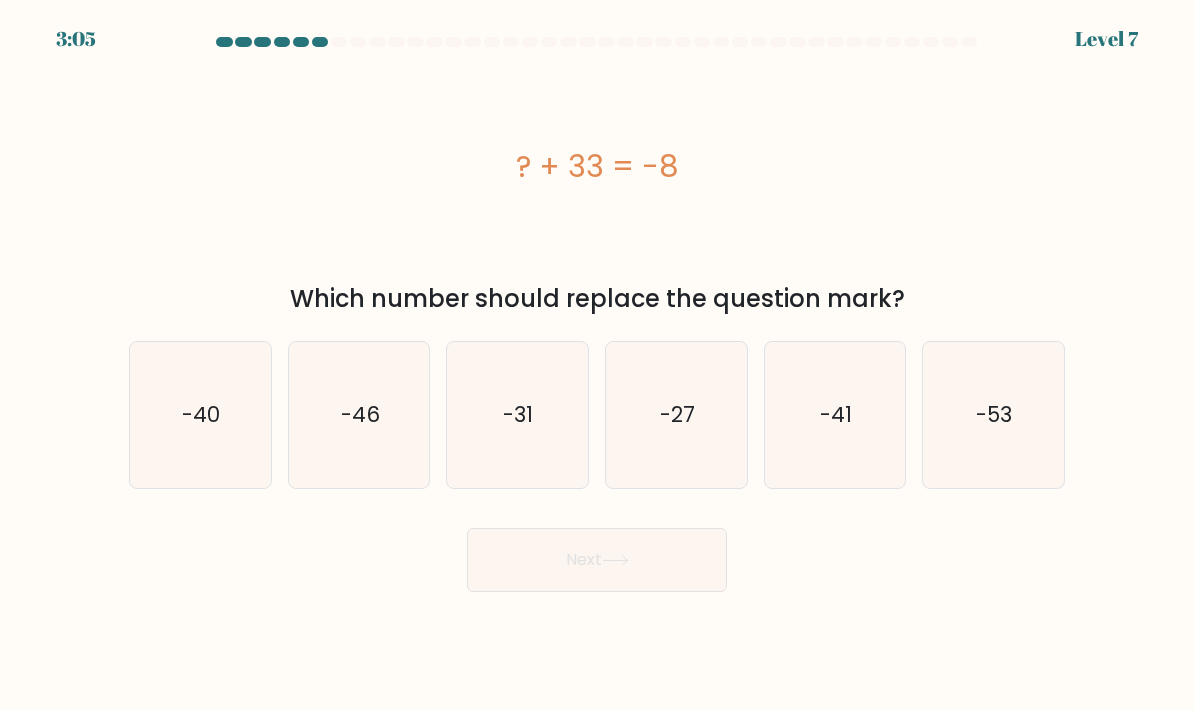 click on "-41" at bounding box center [836, 414] 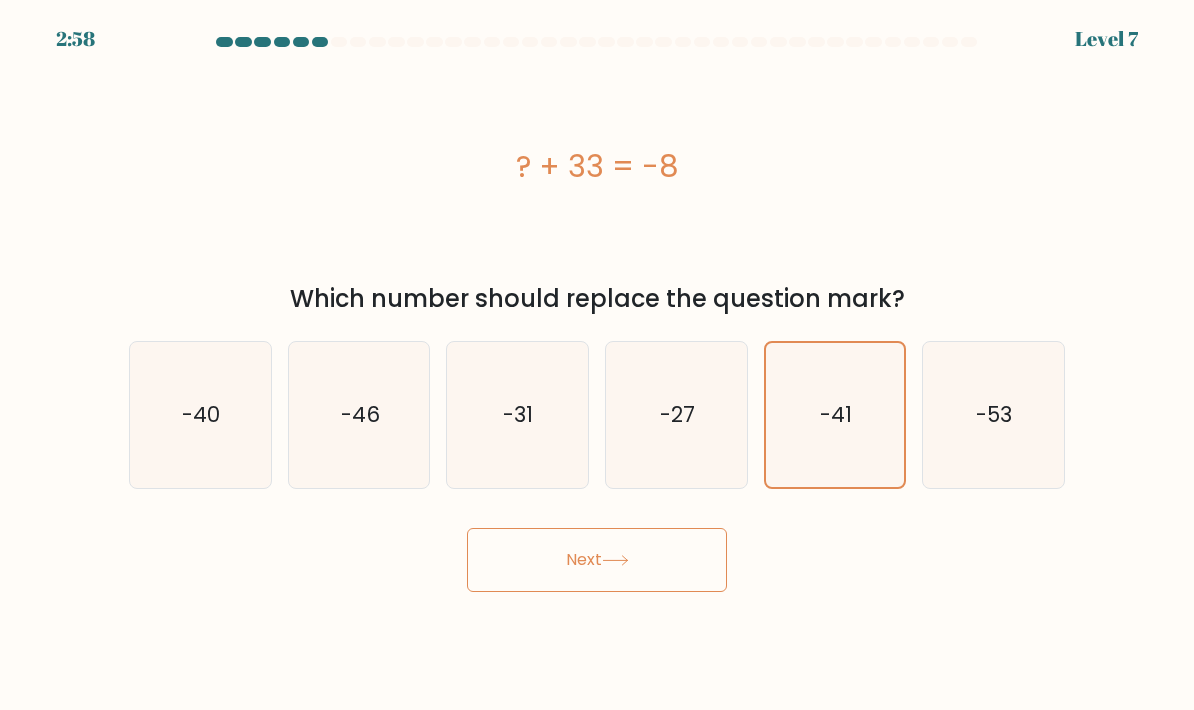 click on "Next" at bounding box center [597, 560] 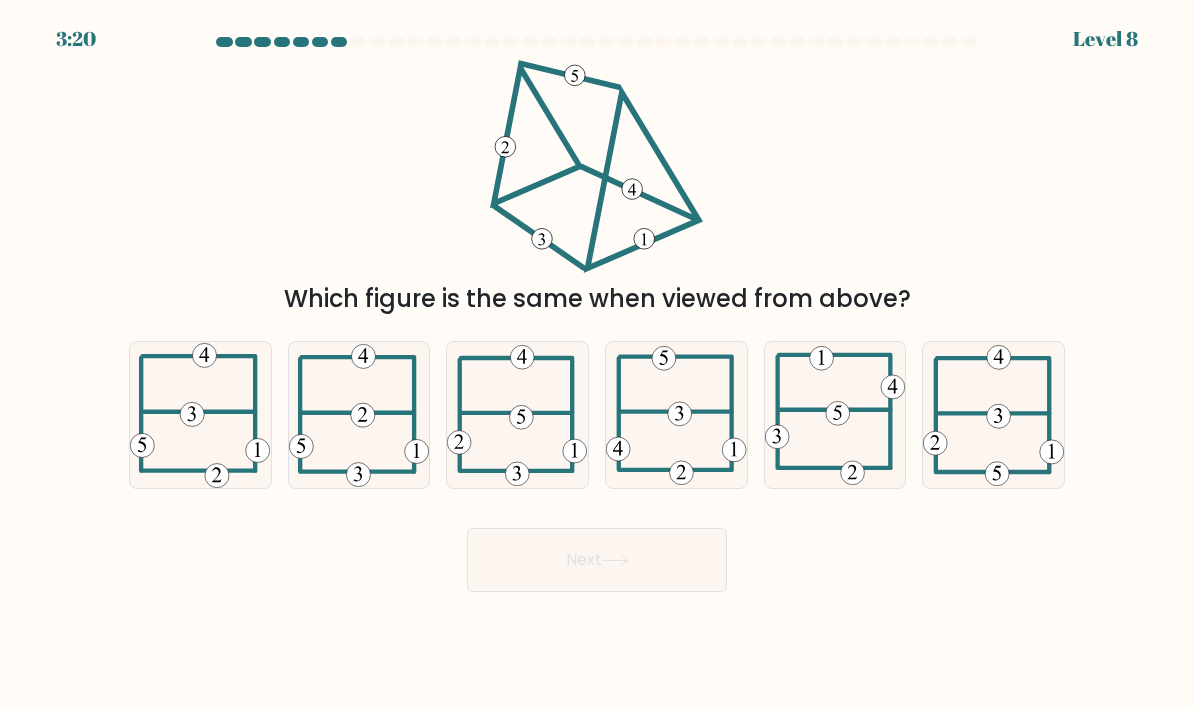 click at bounding box center (838, 413) 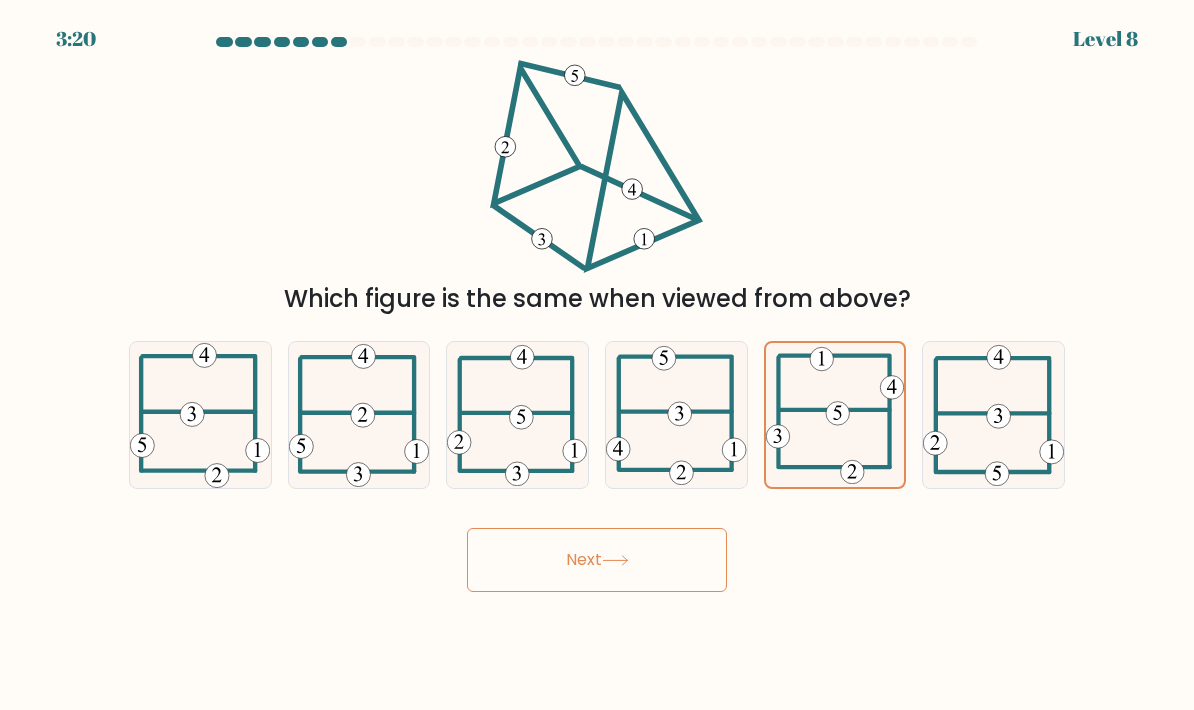 click on "Next" at bounding box center (597, 560) 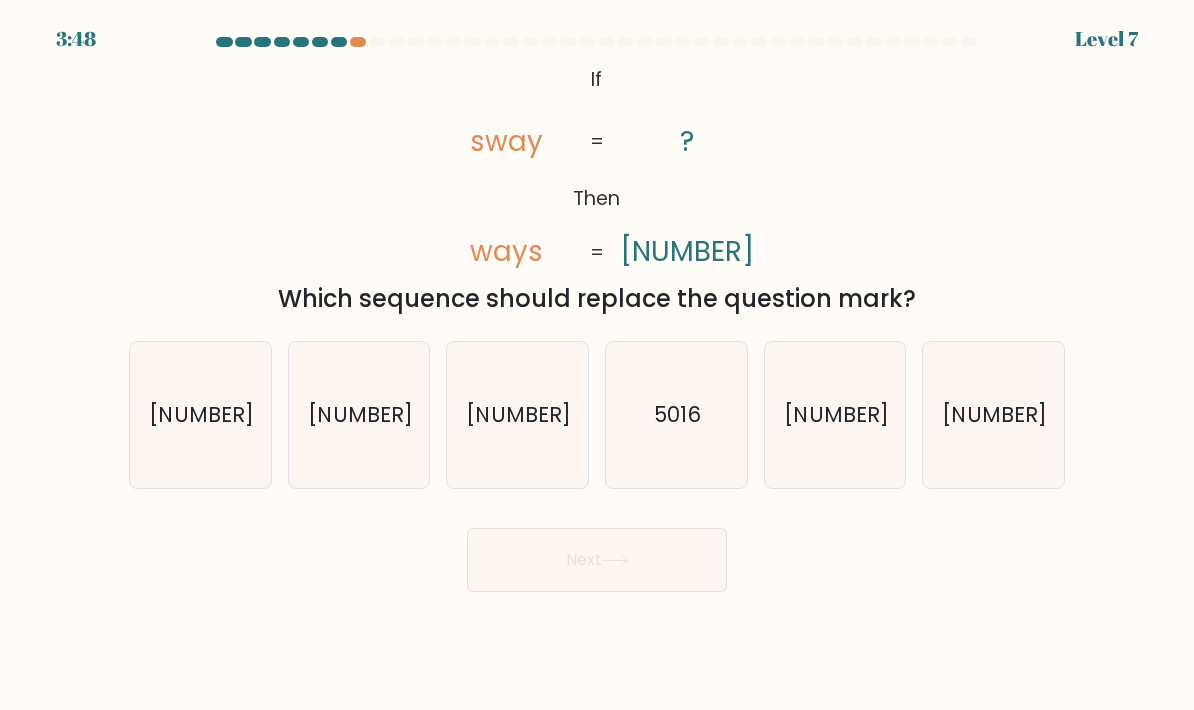 click on "1056" at bounding box center [993, 415] 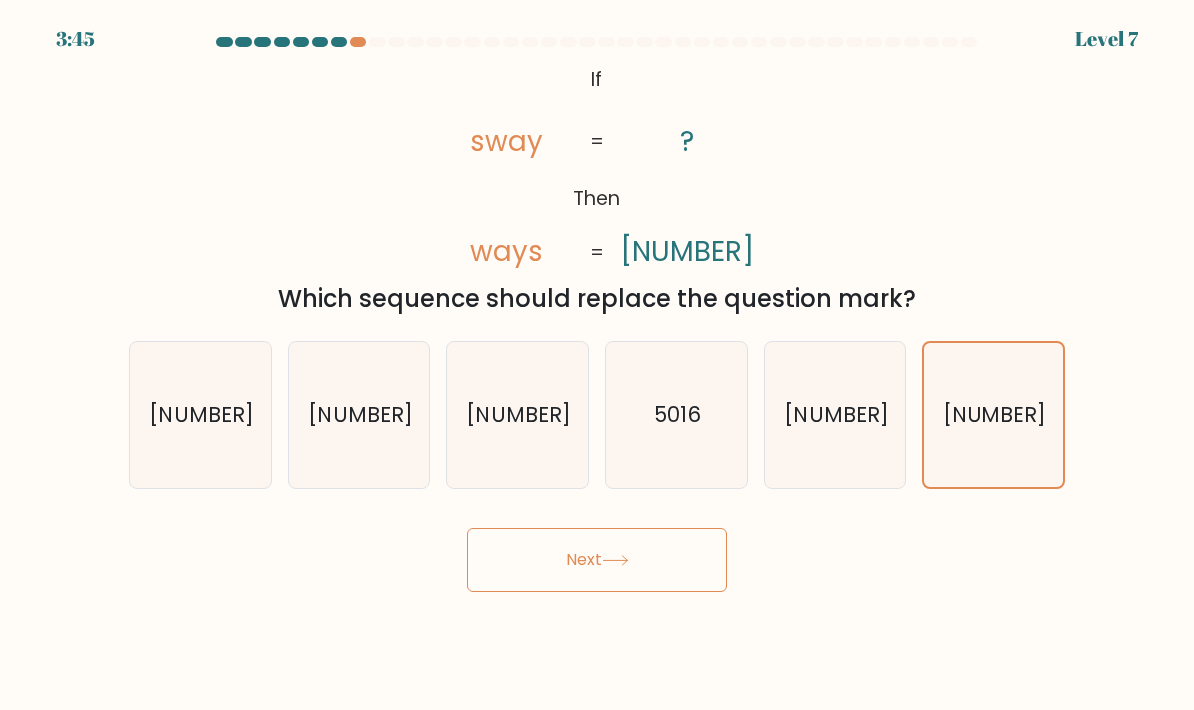 click on "Next" at bounding box center [597, 560] 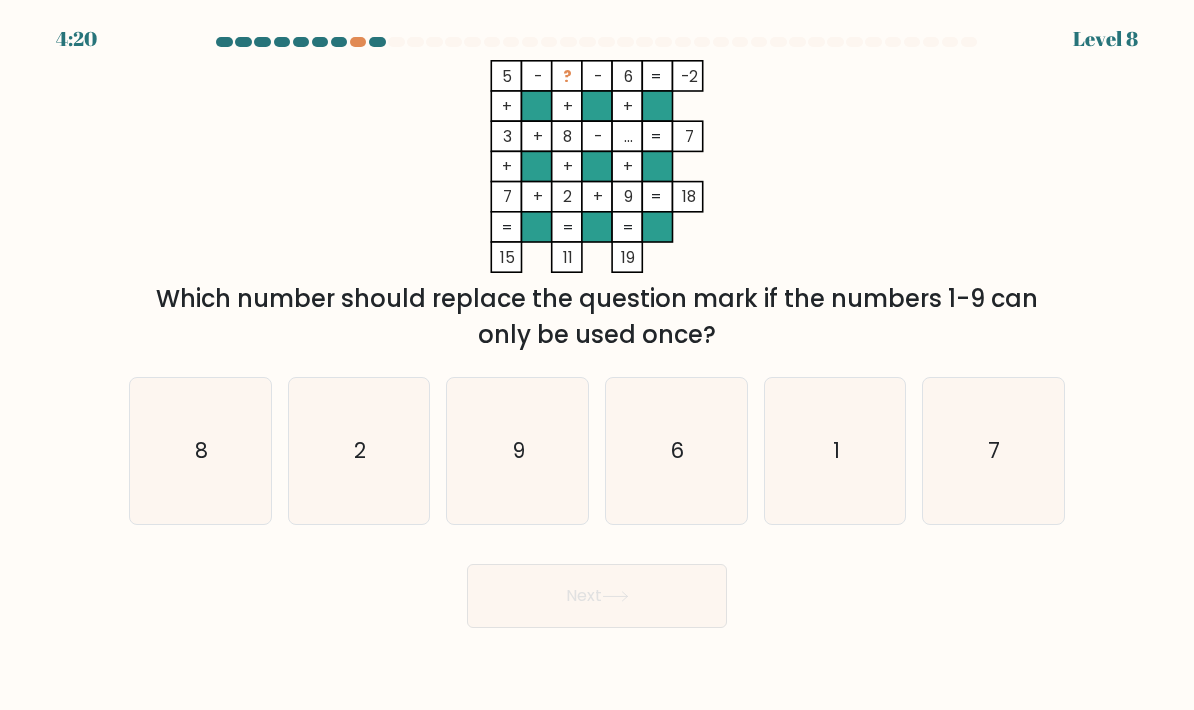 click on "1" at bounding box center (835, 451) 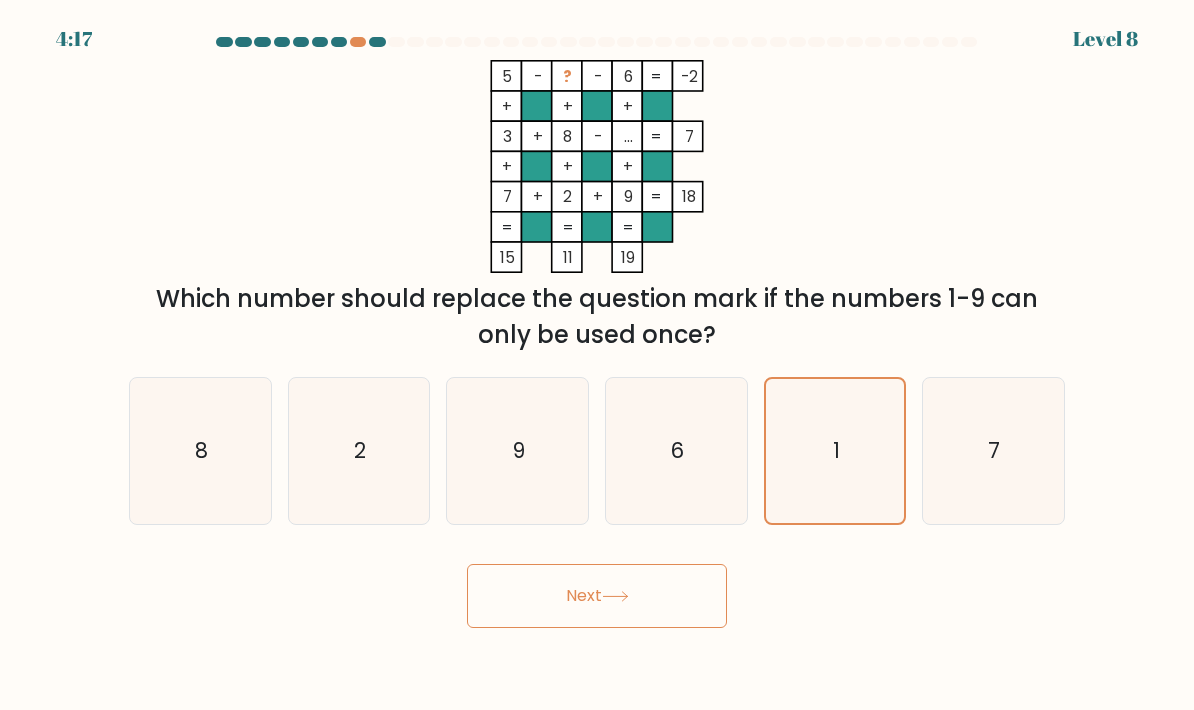click on "Next" at bounding box center (597, 596) 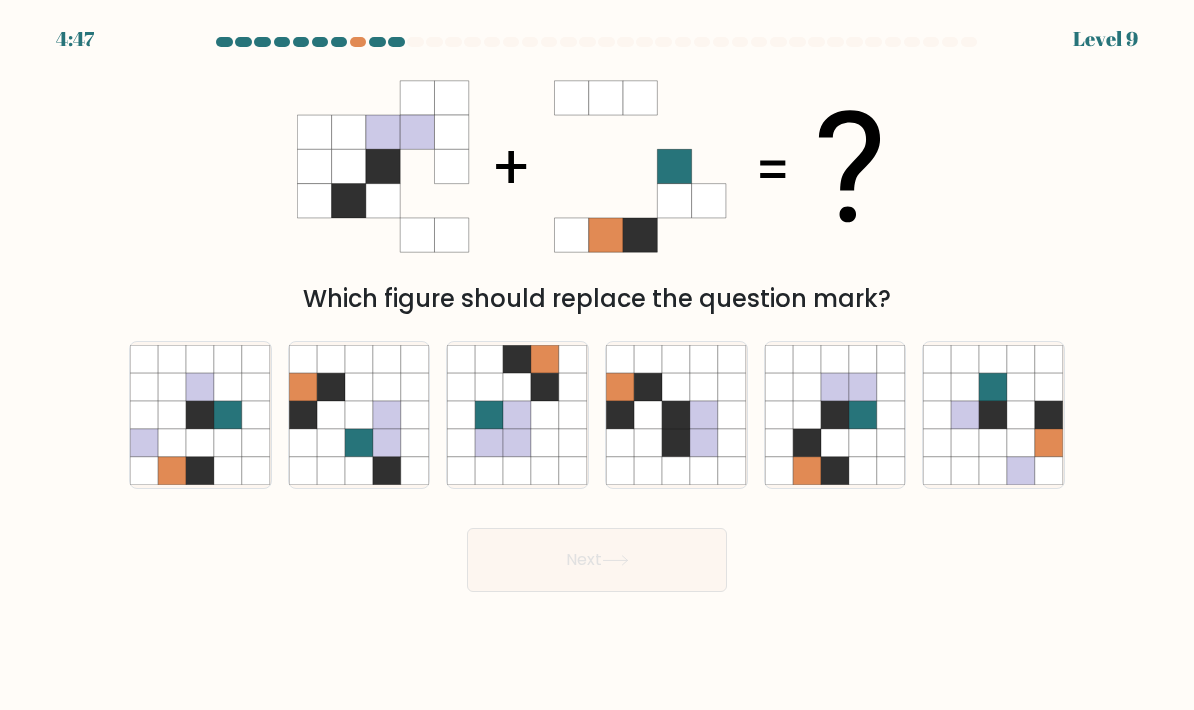 click at bounding box center [462, 443] 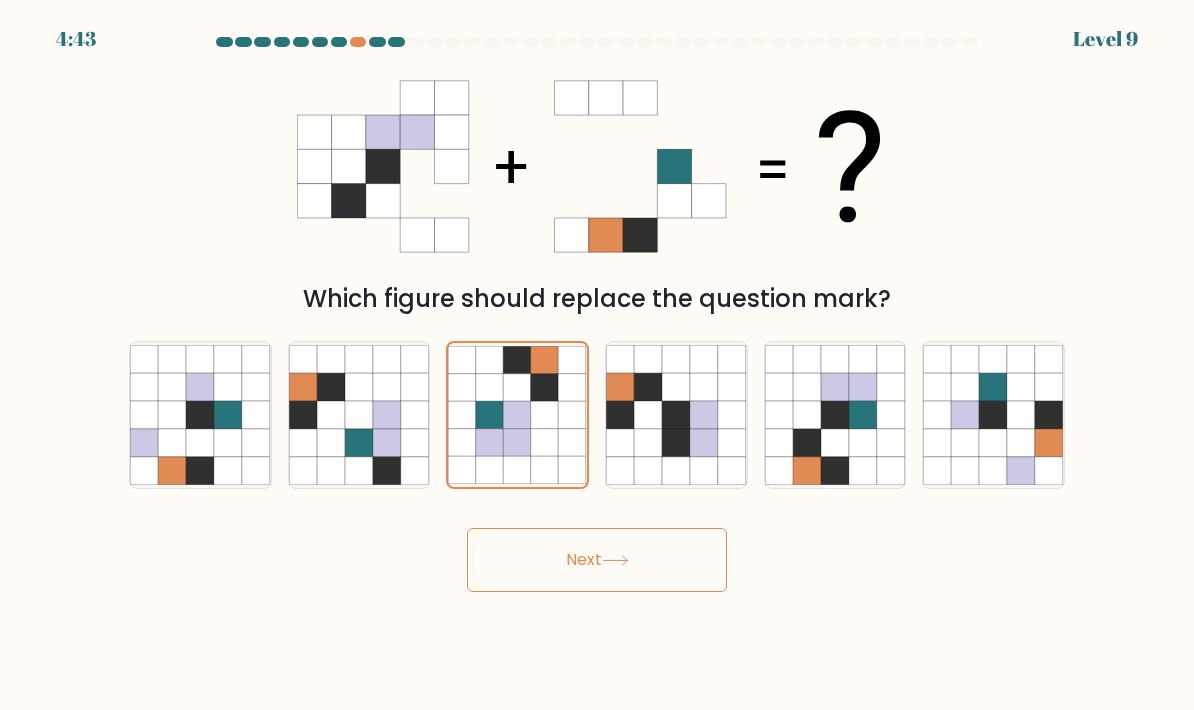 click on "Next" at bounding box center (597, 560) 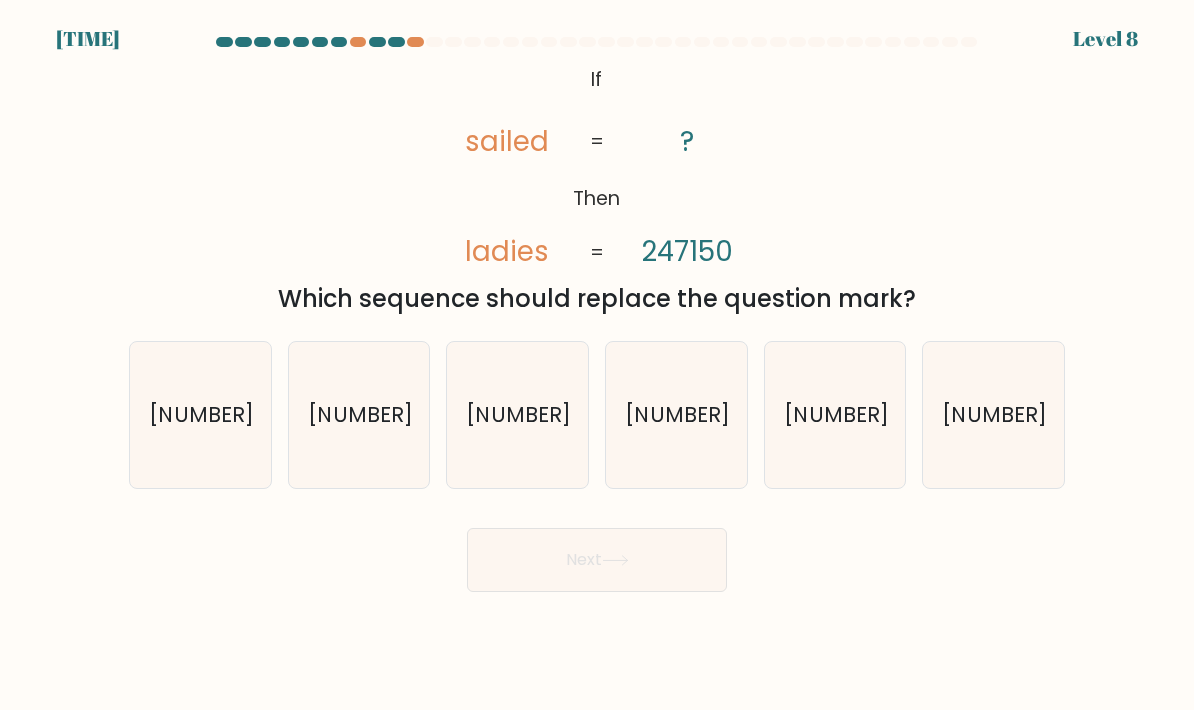 click on "041257" at bounding box center (200, 415) 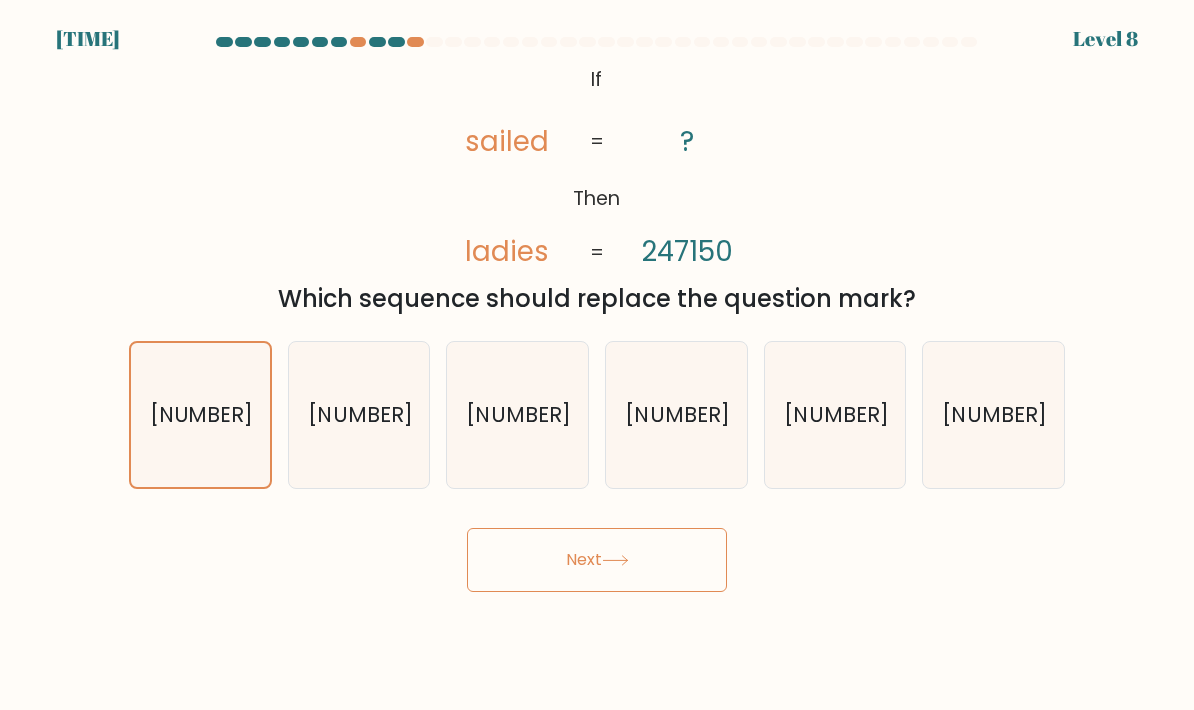 click on "Next" at bounding box center [597, 560] 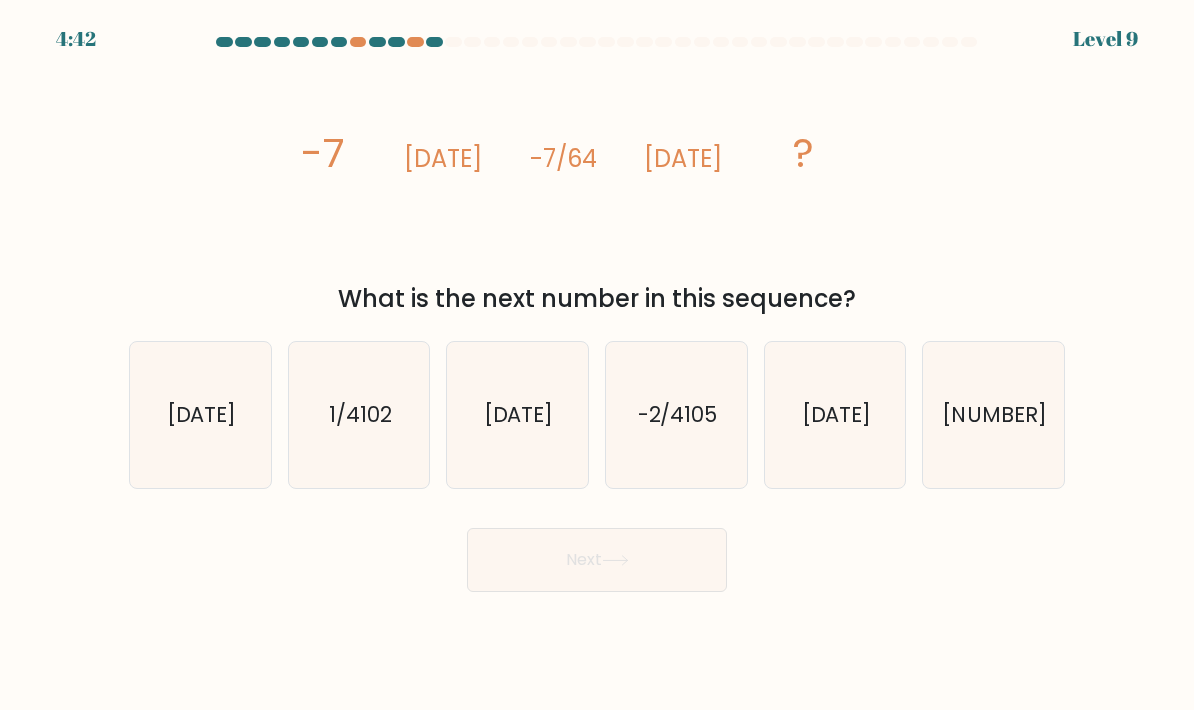 click on "-7/4096" at bounding box center [200, 415] 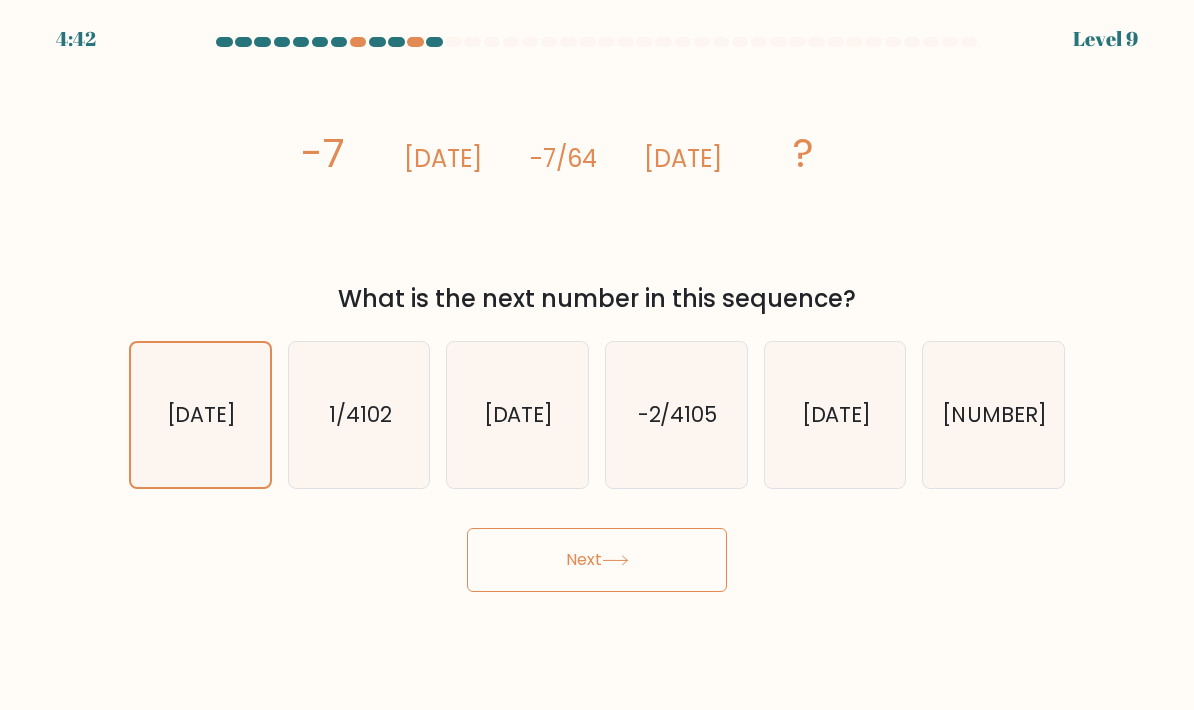 click on "Next" at bounding box center [597, 560] 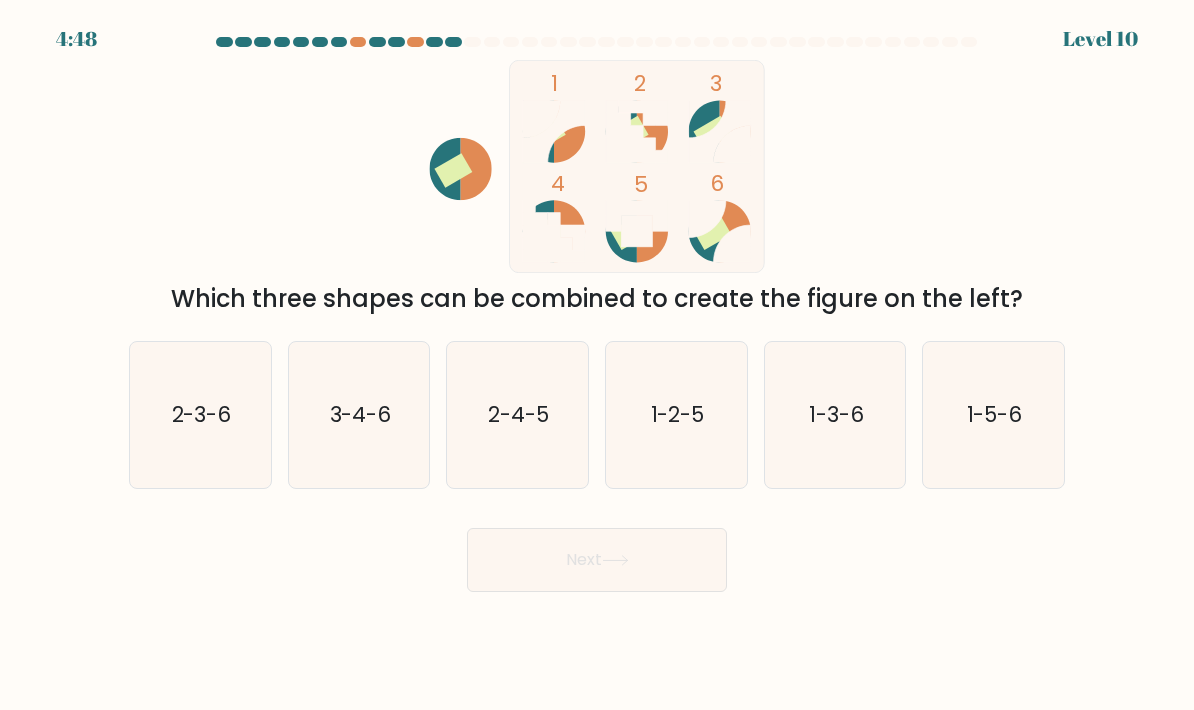 click on "2-4-5" at bounding box center [517, 415] 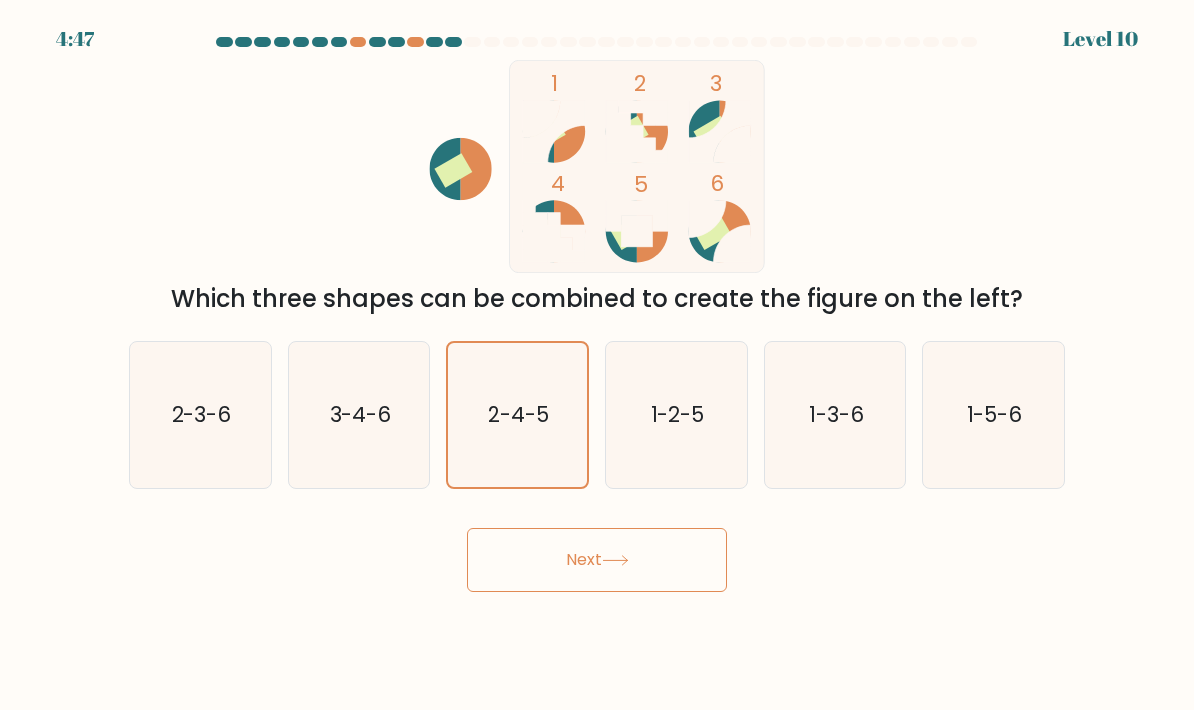 click on "Next" at bounding box center (597, 560) 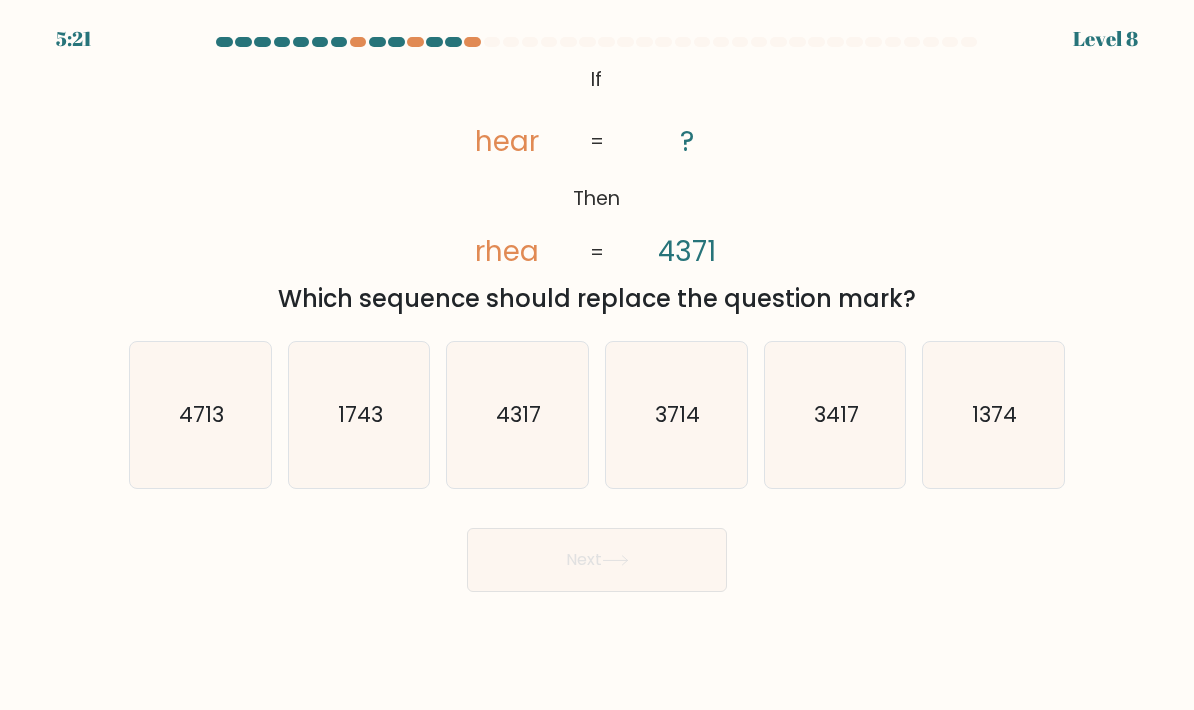 click on "3714" at bounding box center (676, 415) 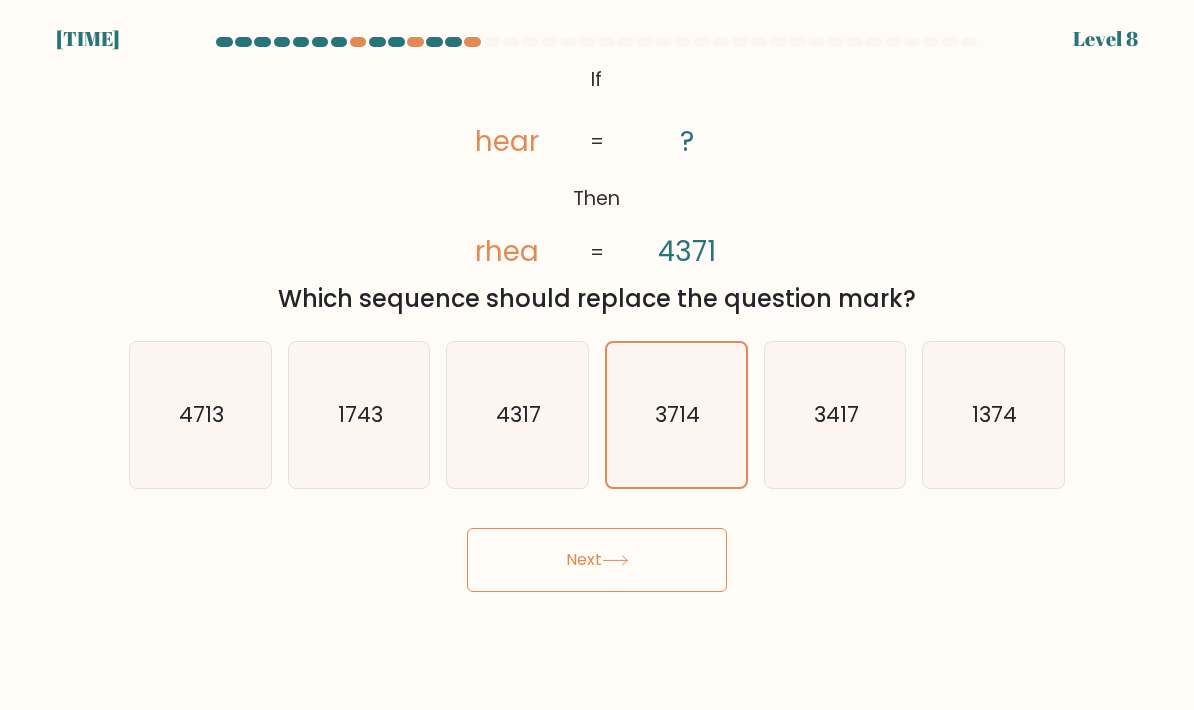 click on "Next" at bounding box center [597, 560] 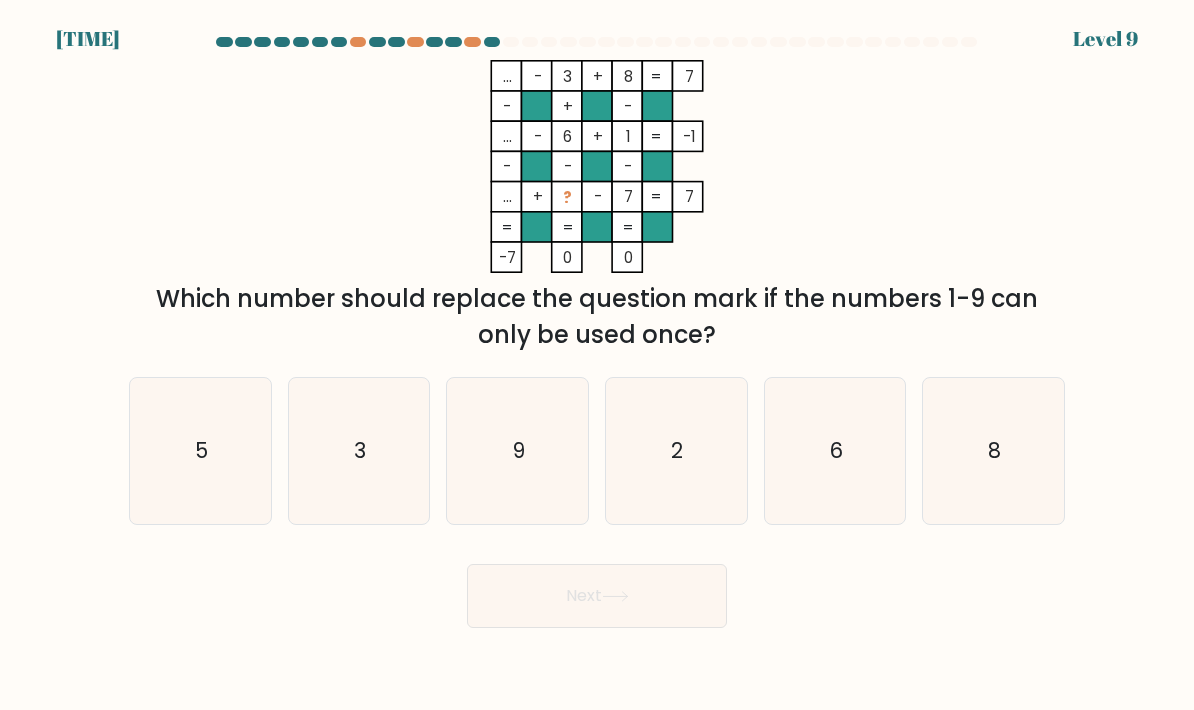 click on "9" at bounding box center [517, 451] 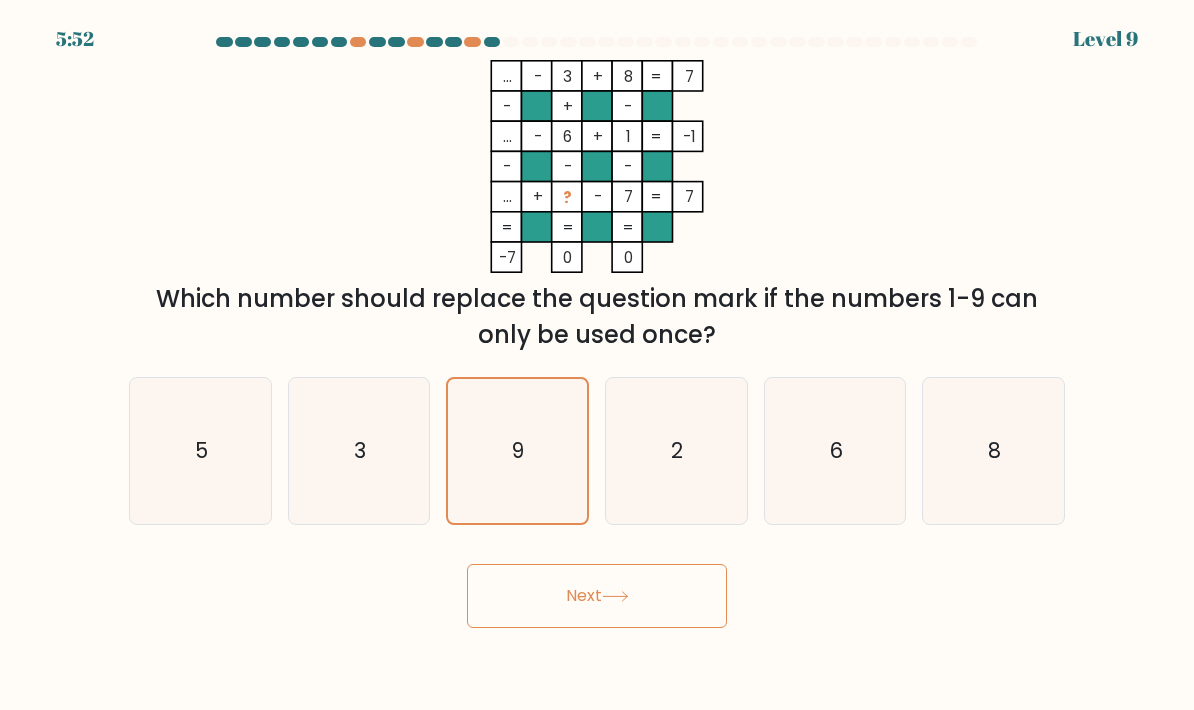 click on "Next" at bounding box center [597, 596] 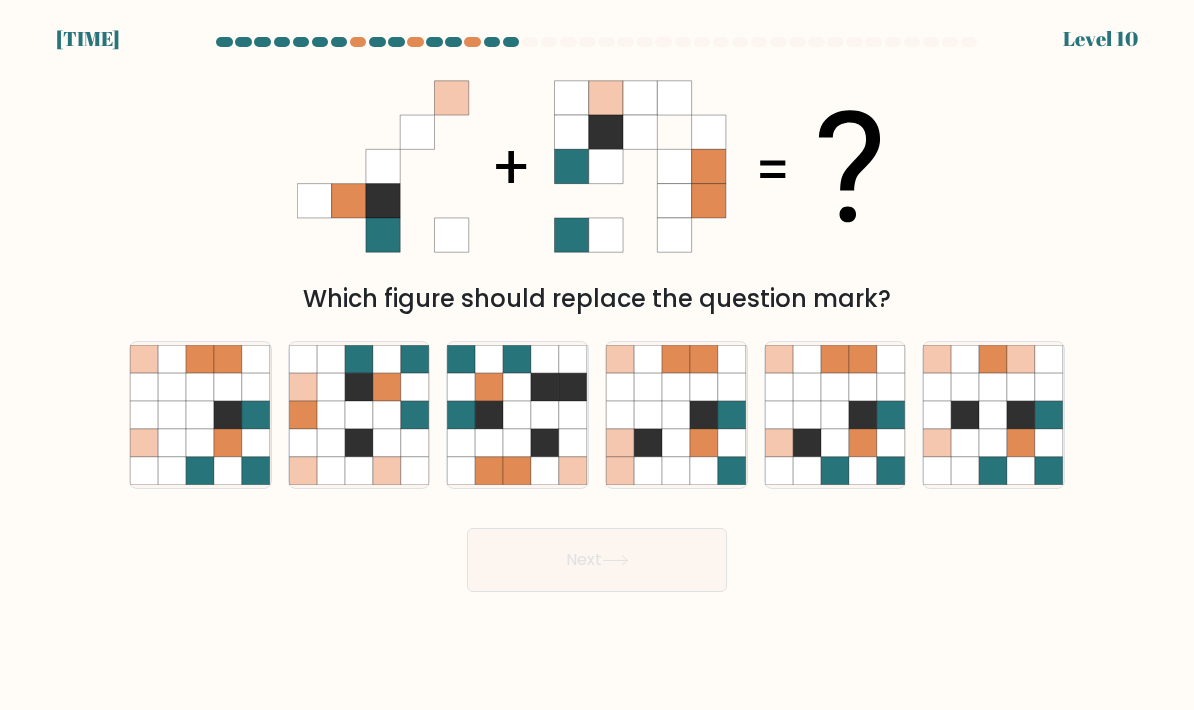 click at bounding box center [779, 443] 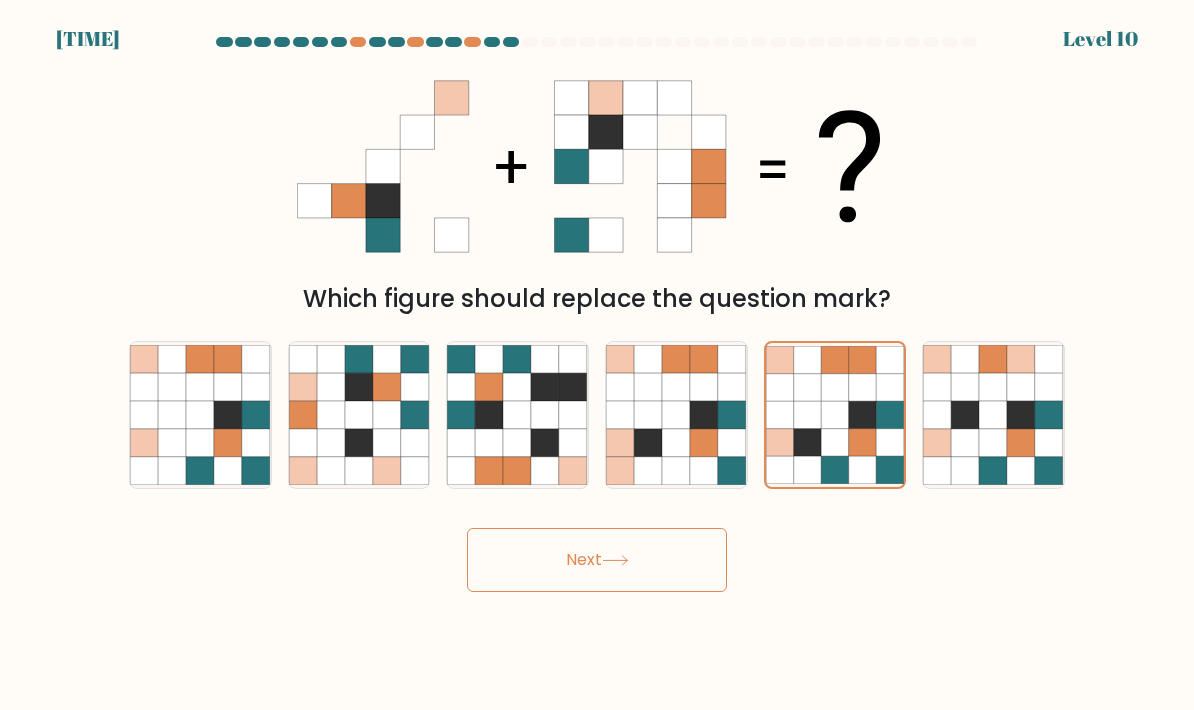 click on "Next" at bounding box center [597, 560] 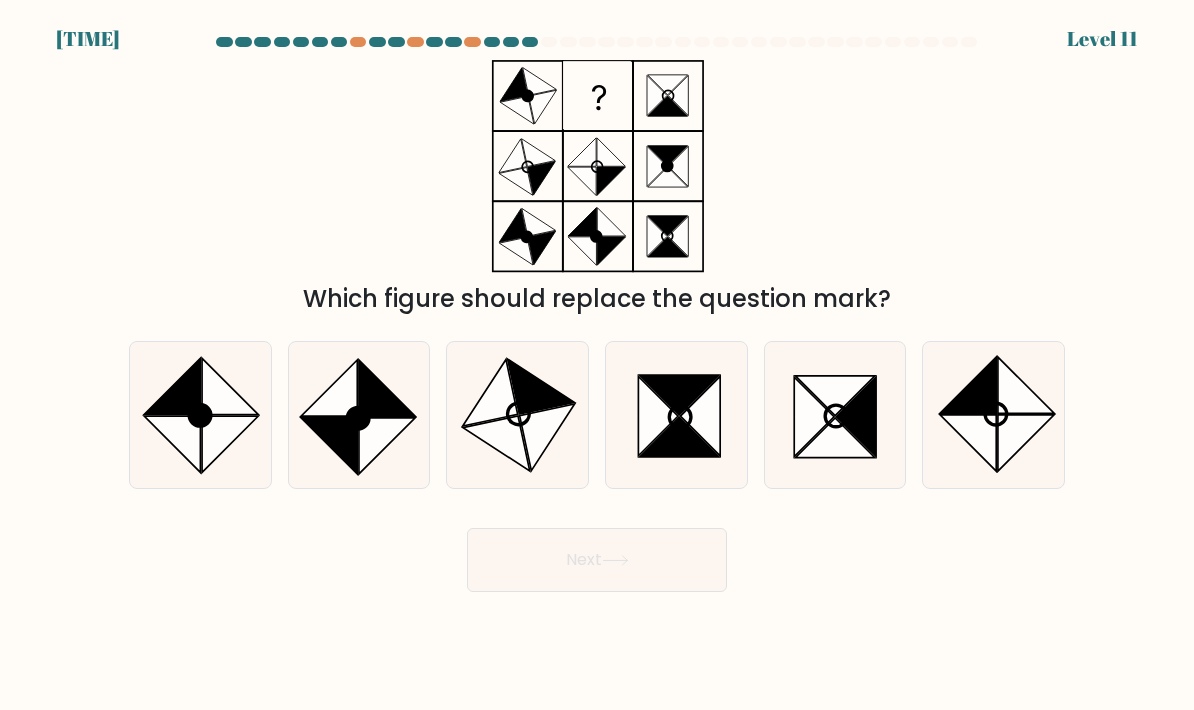 click at bounding box center [496, 443] 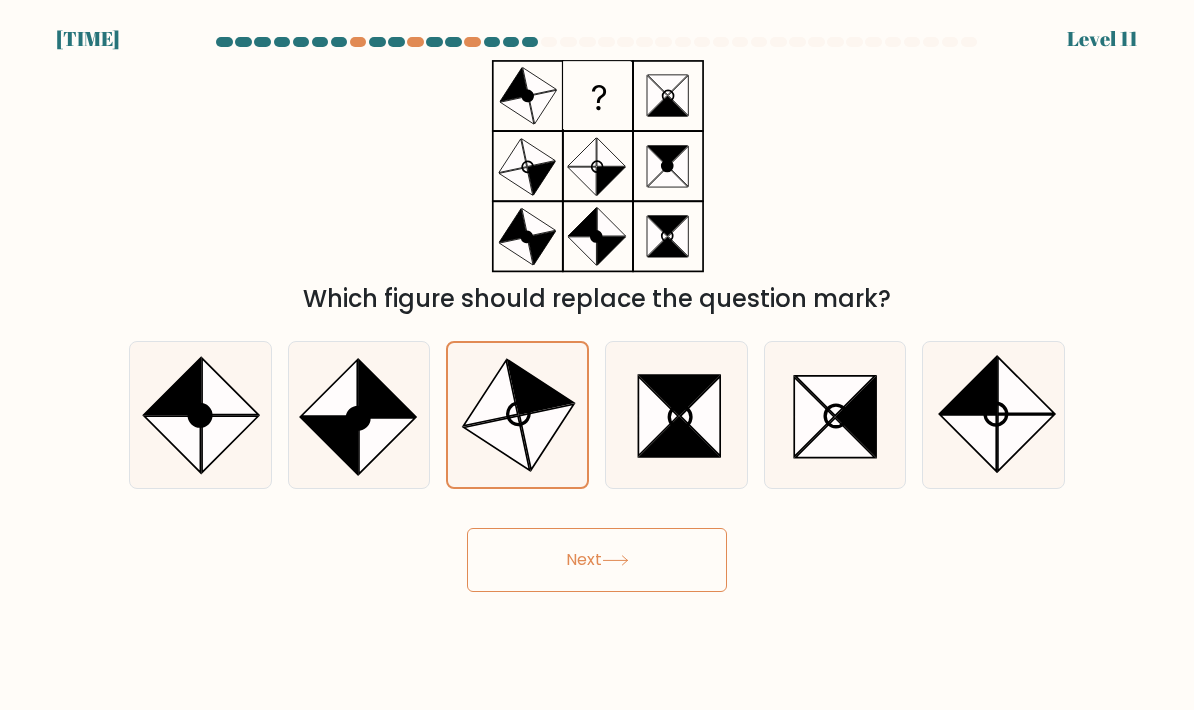 click on "Next" at bounding box center (597, 560) 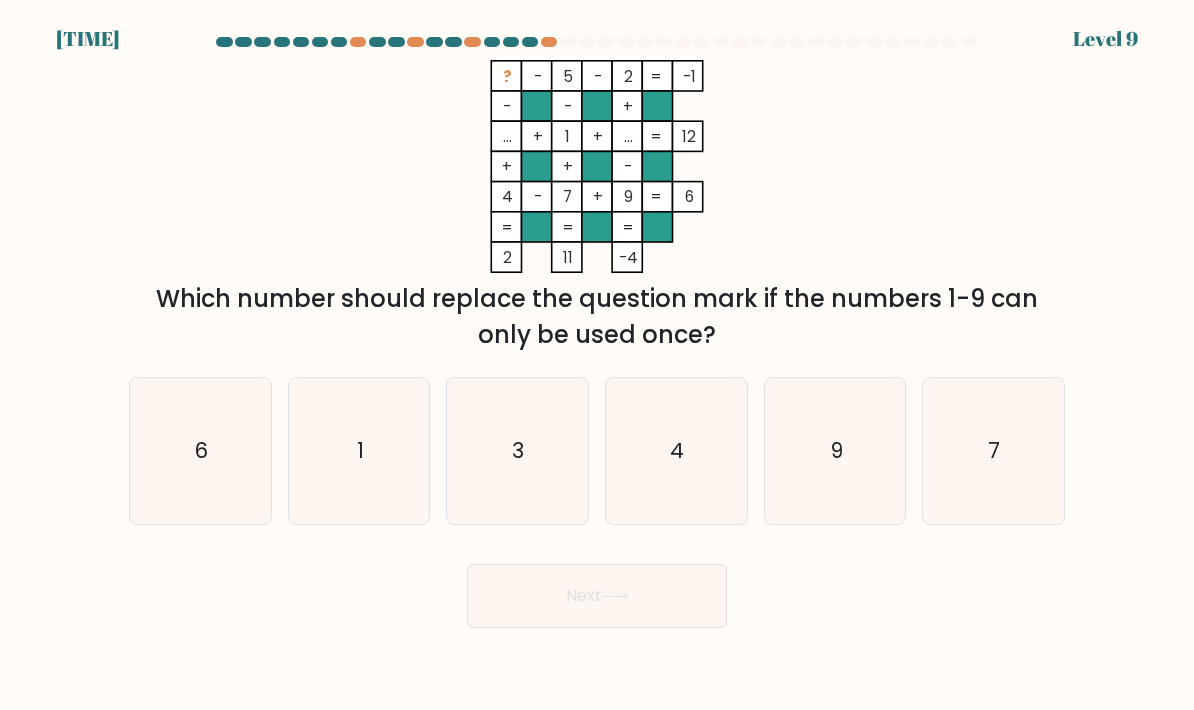 click on "6" at bounding box center [200, 451] 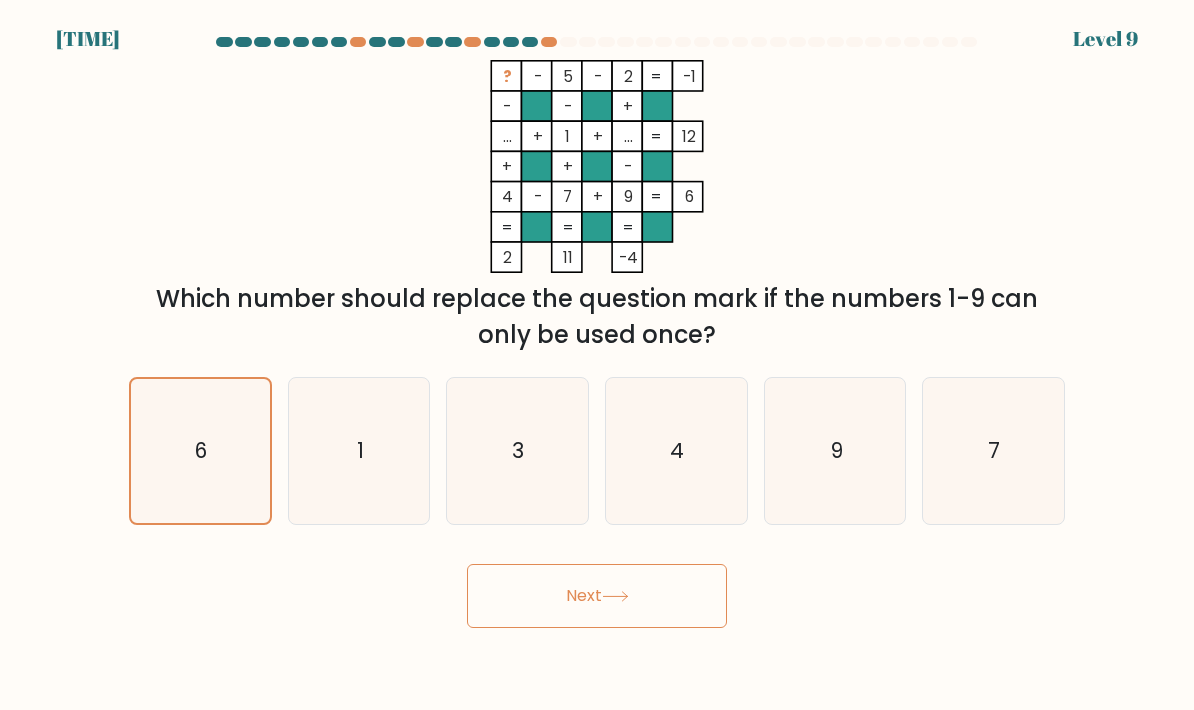 click on "Next" at bounding box center [597, 596] 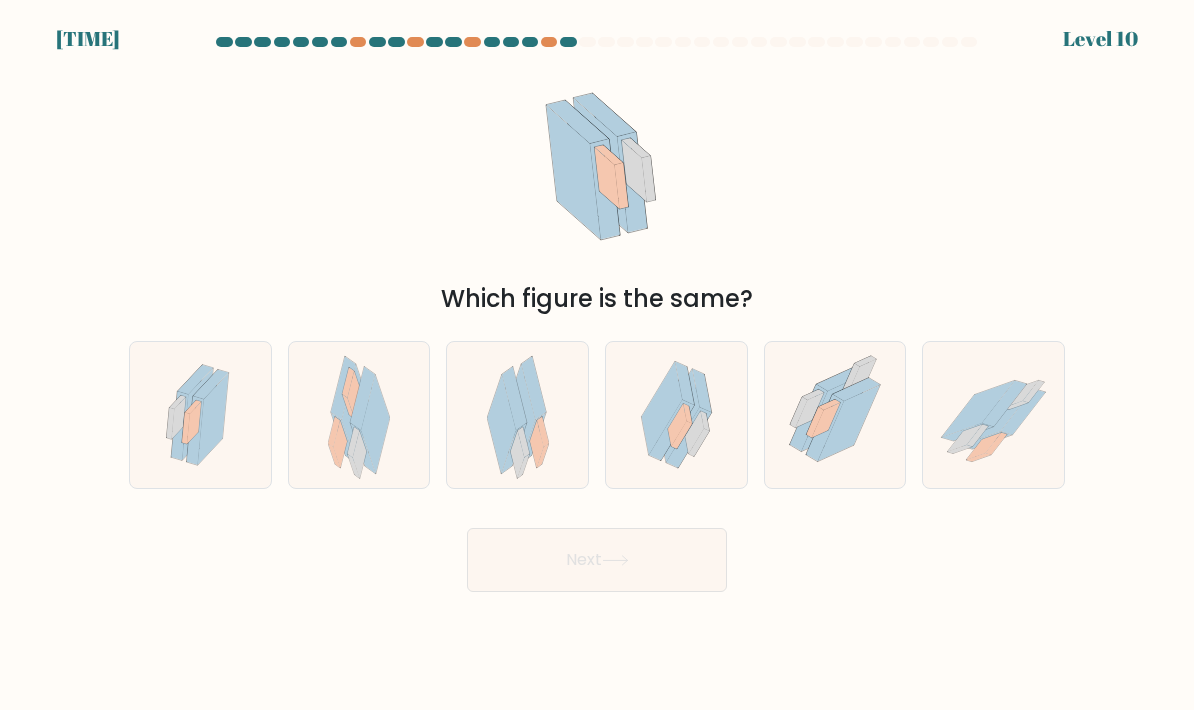 click at bounding box center (671, 430) 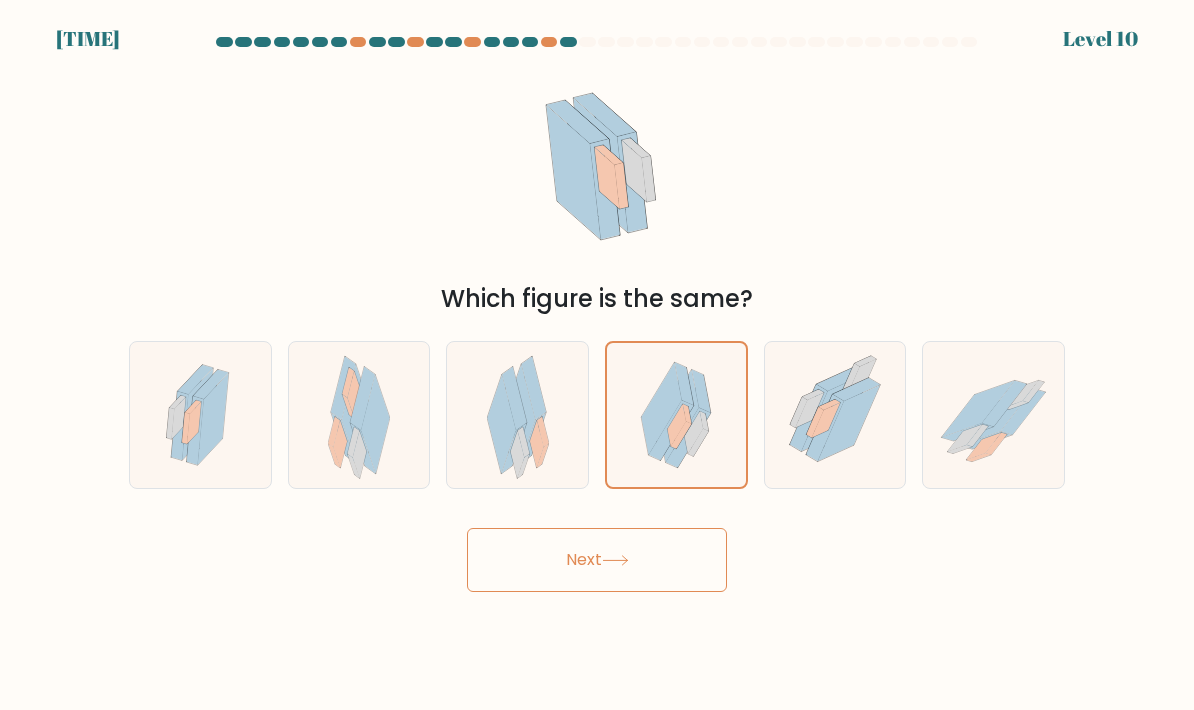 click on "Next" at bounding box center [597, 560] 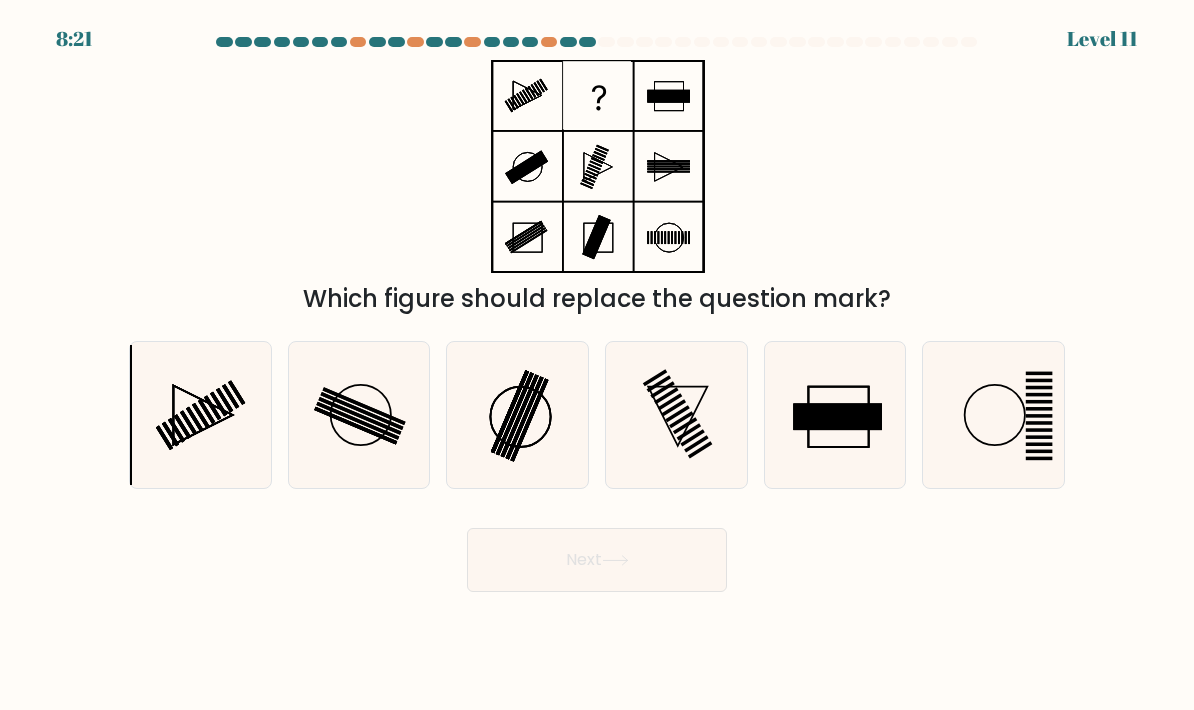 click at bounding box center [520, 415] 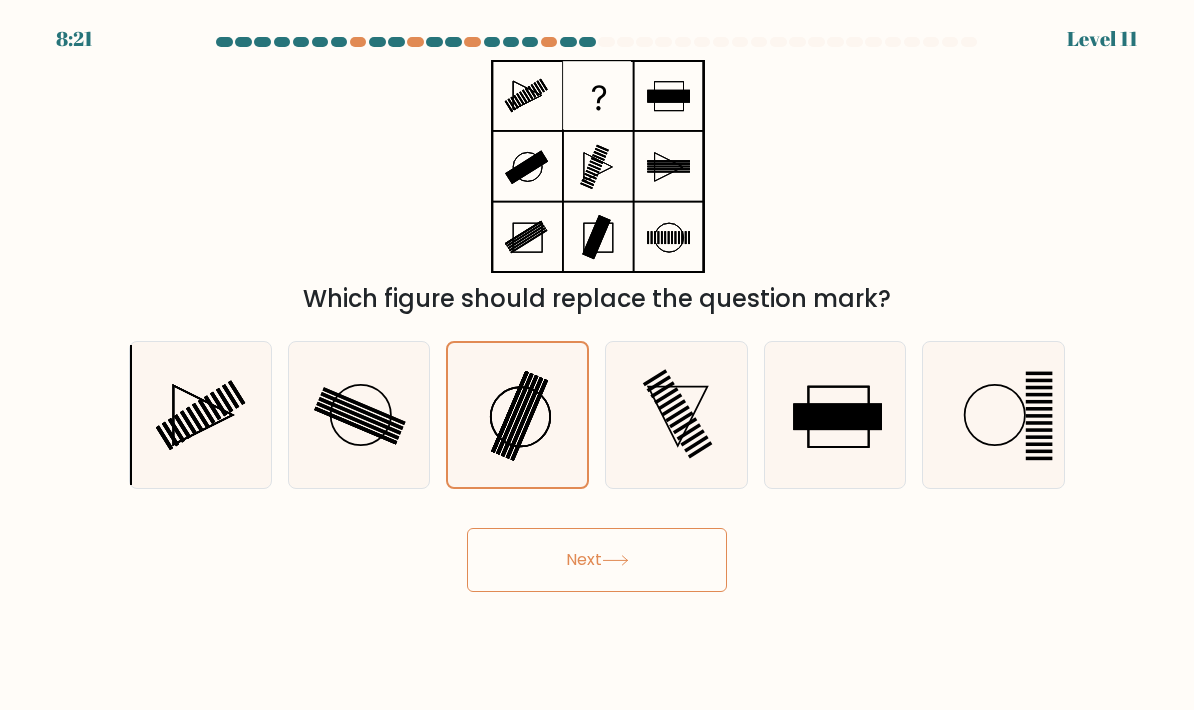 click on "Next" at bounding box center [597, 560] 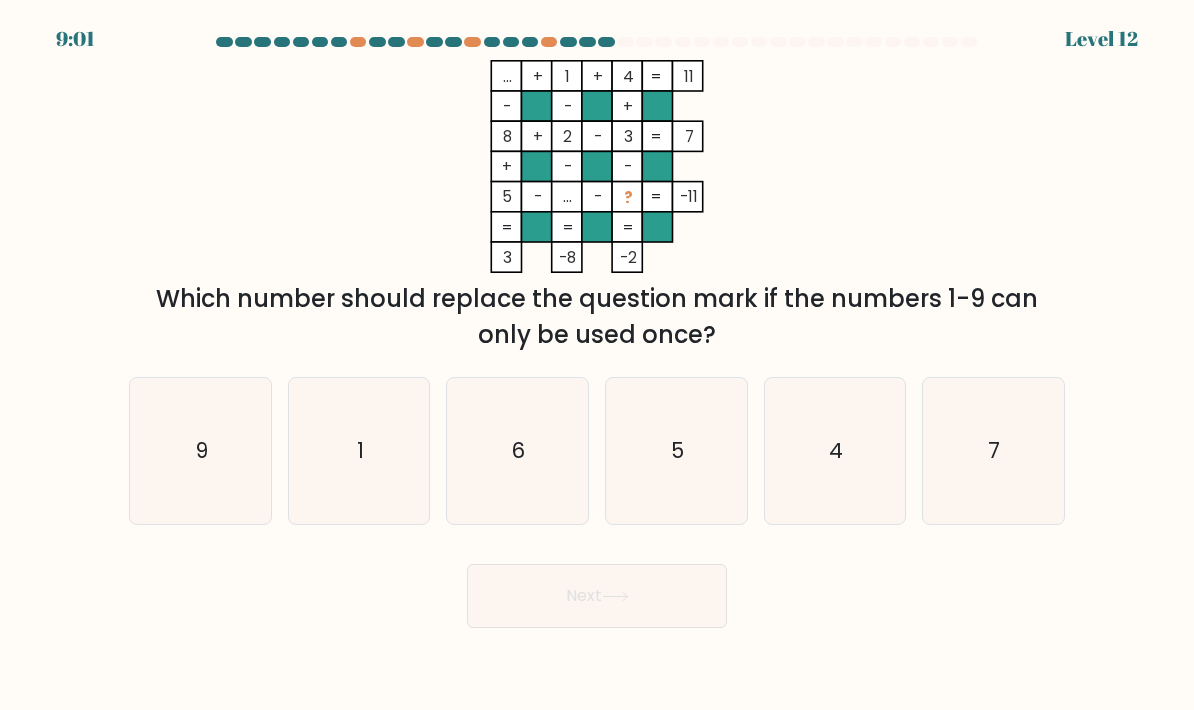 click on "9" at bounding box center (200, 451) 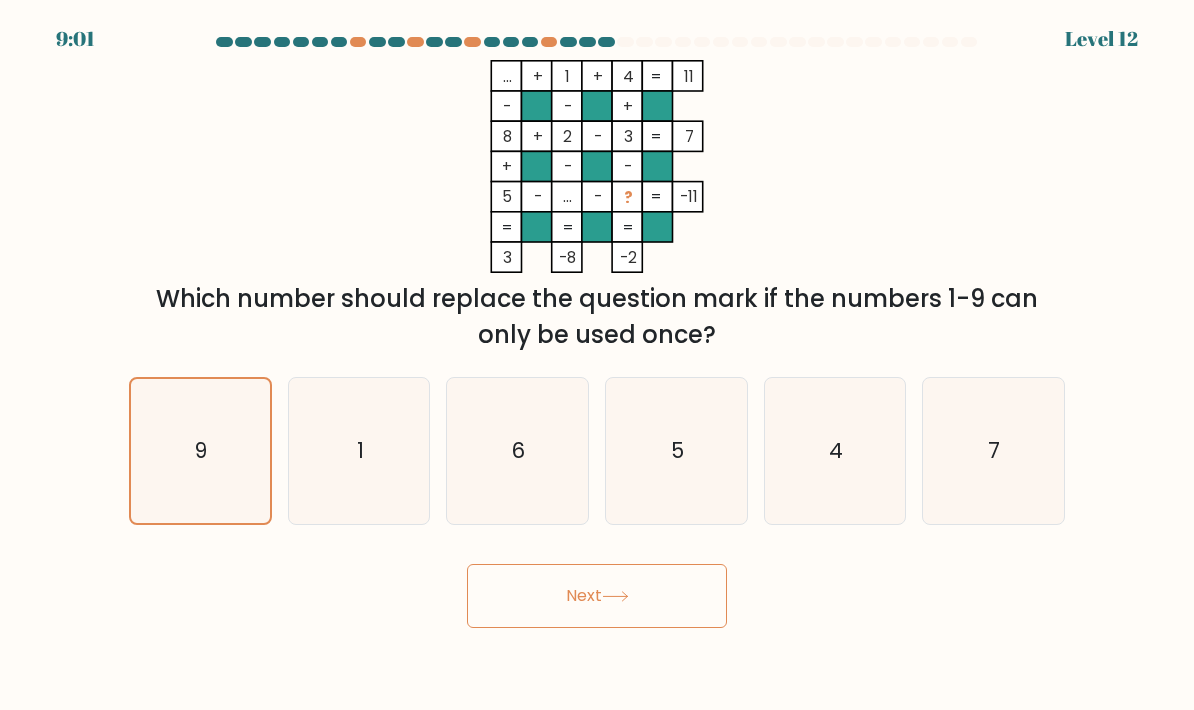 click on "Next" at bounding box center [597, 596] 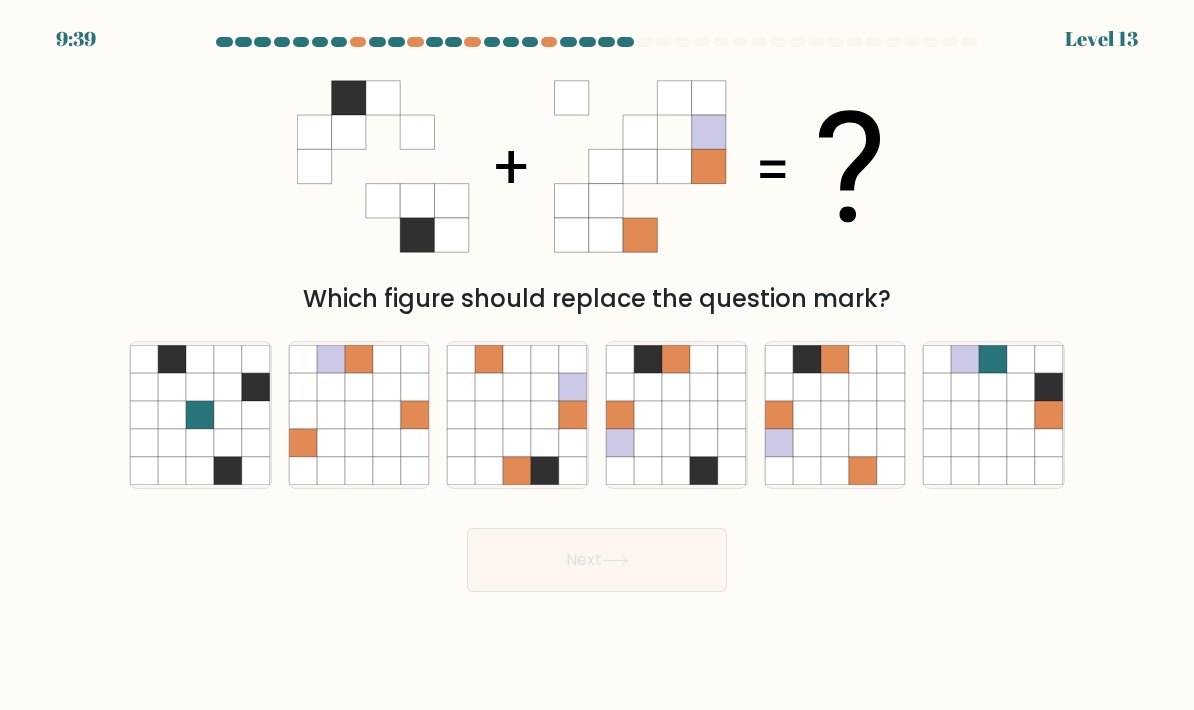 click at bounding box center (676, 443) 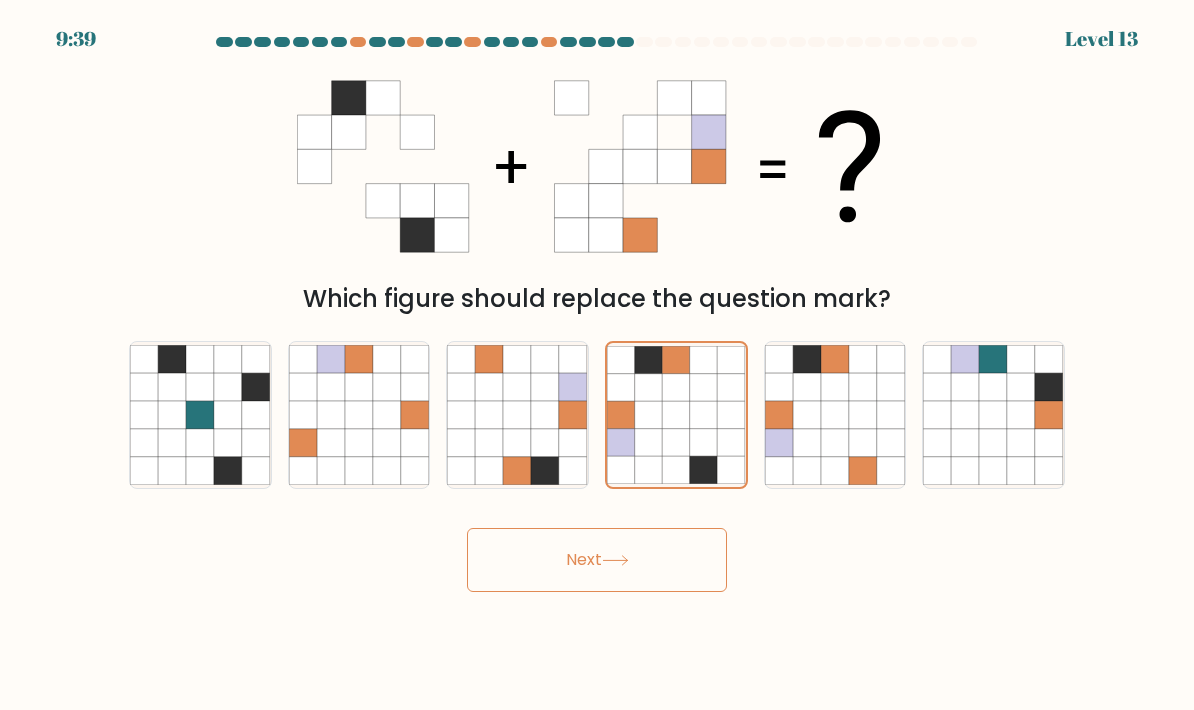 click on "9:39
Level 13" at bounding box center (597, 355) 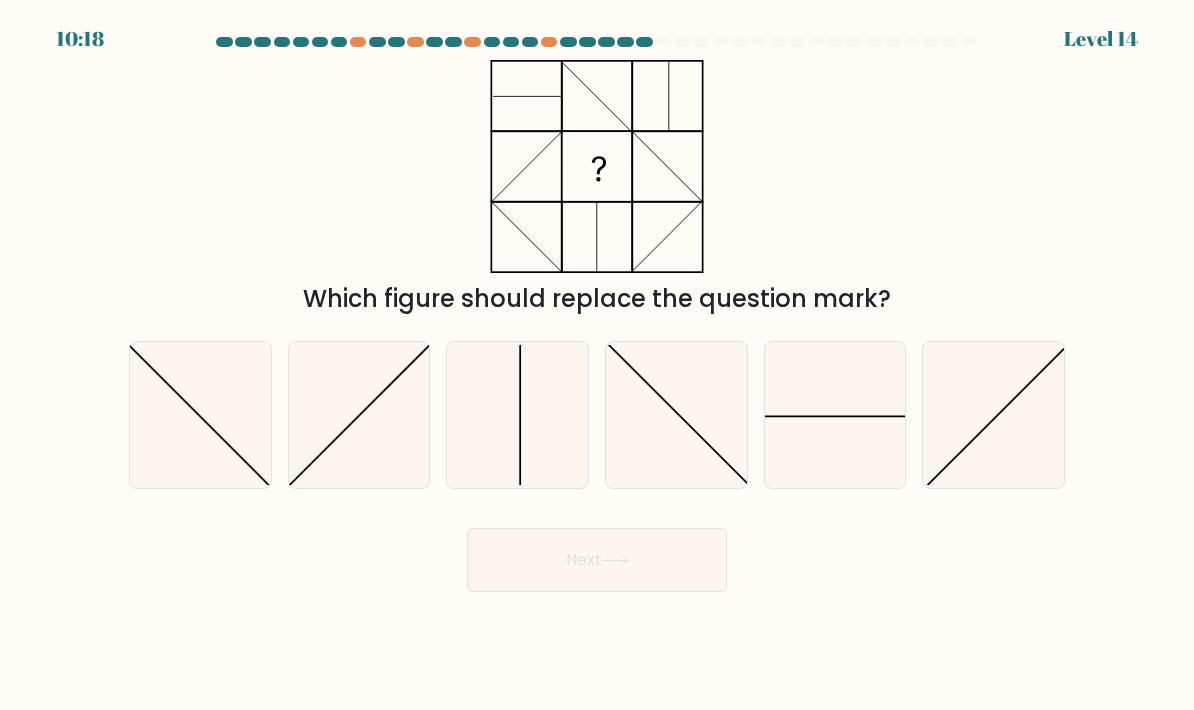 click at bounding box center (521, 416) 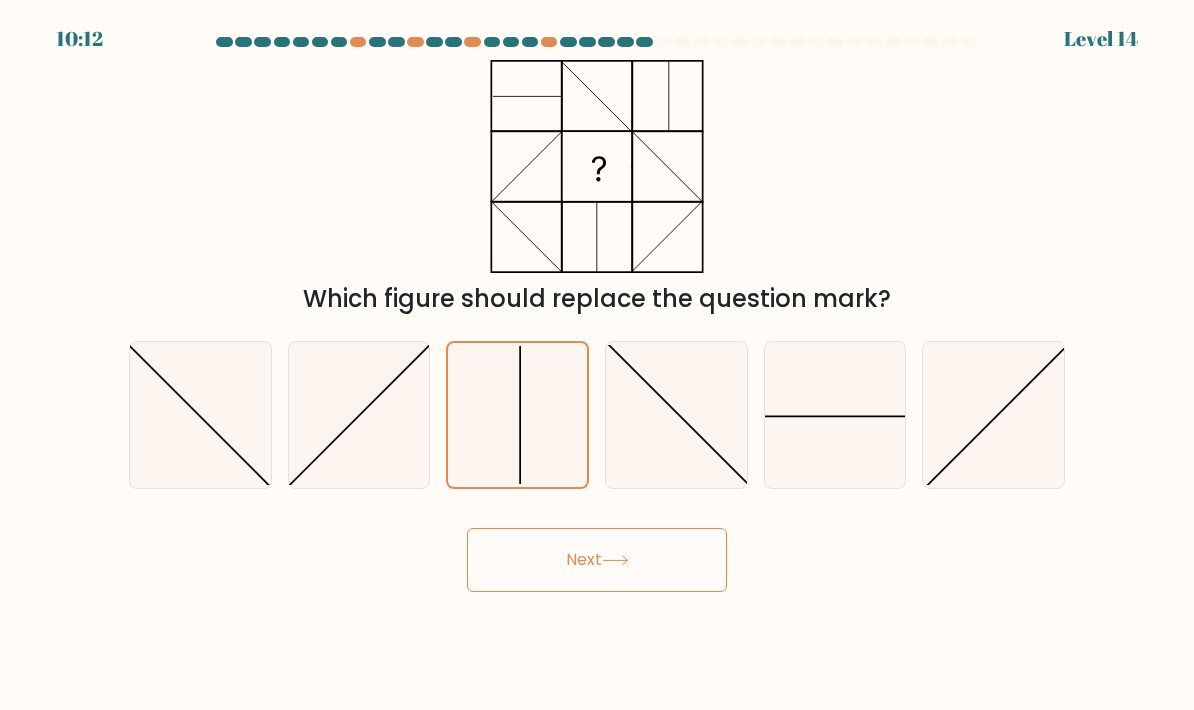 click on "Next" at bounding box center (597, 560) 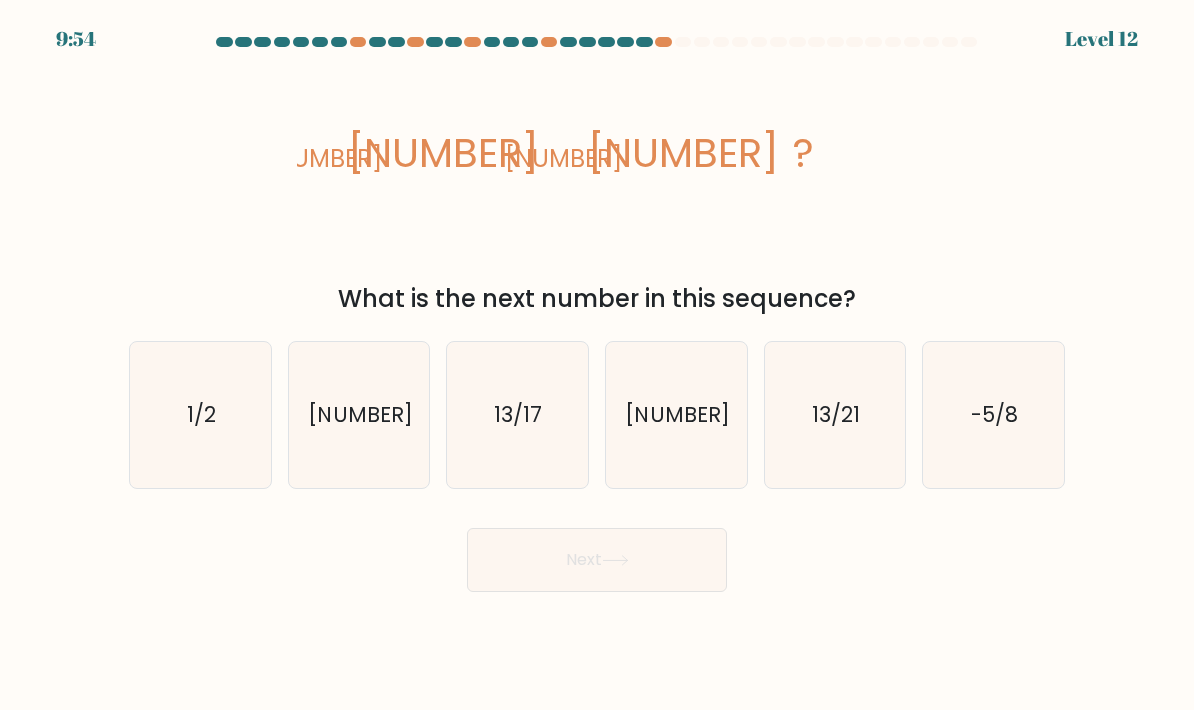 click on "1/2" at bounding box center (200, 415) 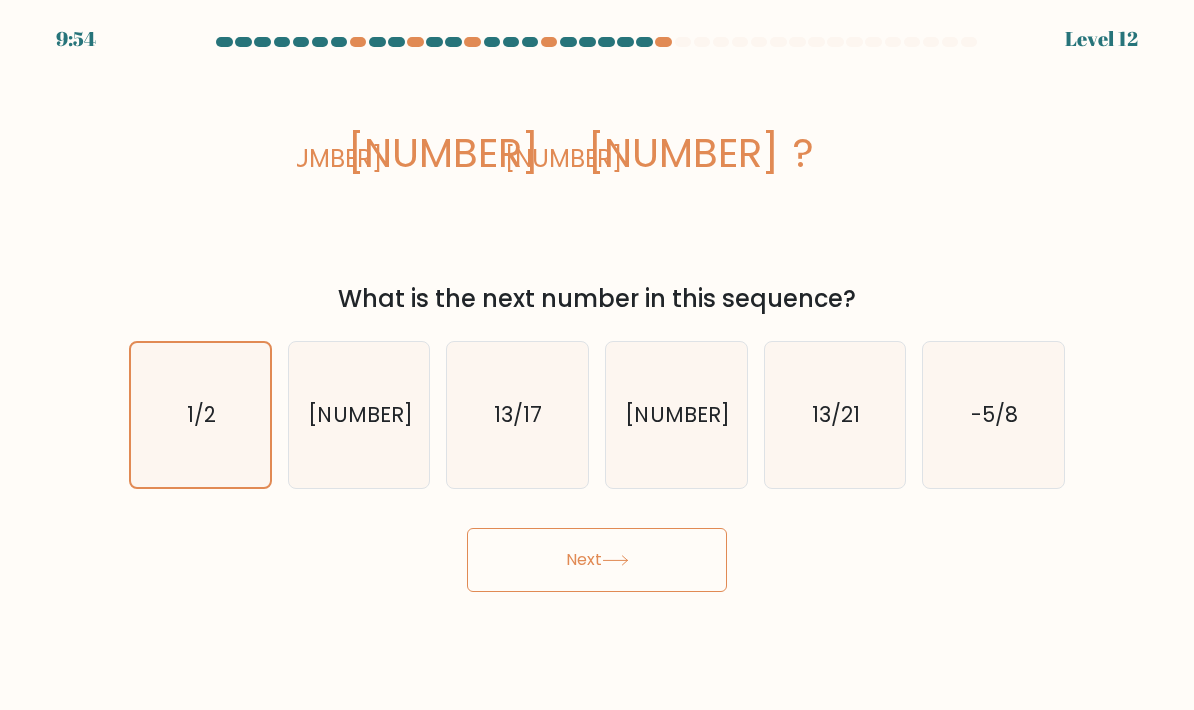 click on "Next" at bounding box center (597, 560) 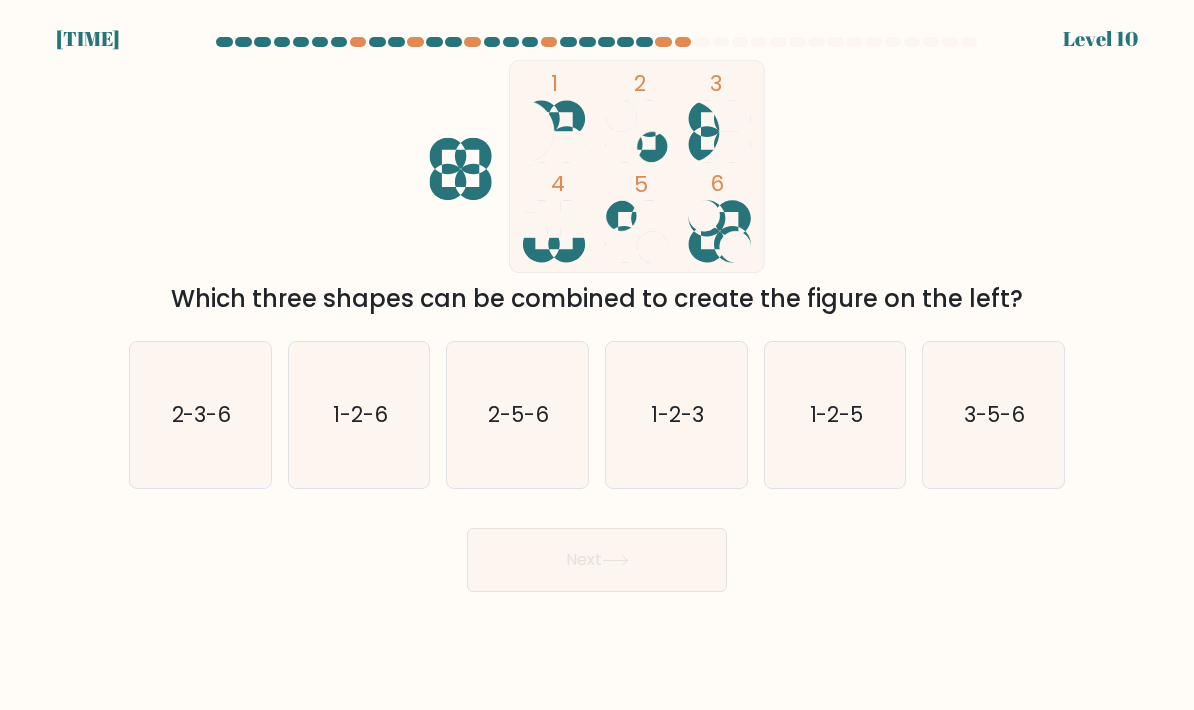 click on "2-5-6" at bounding box center [517, 415] 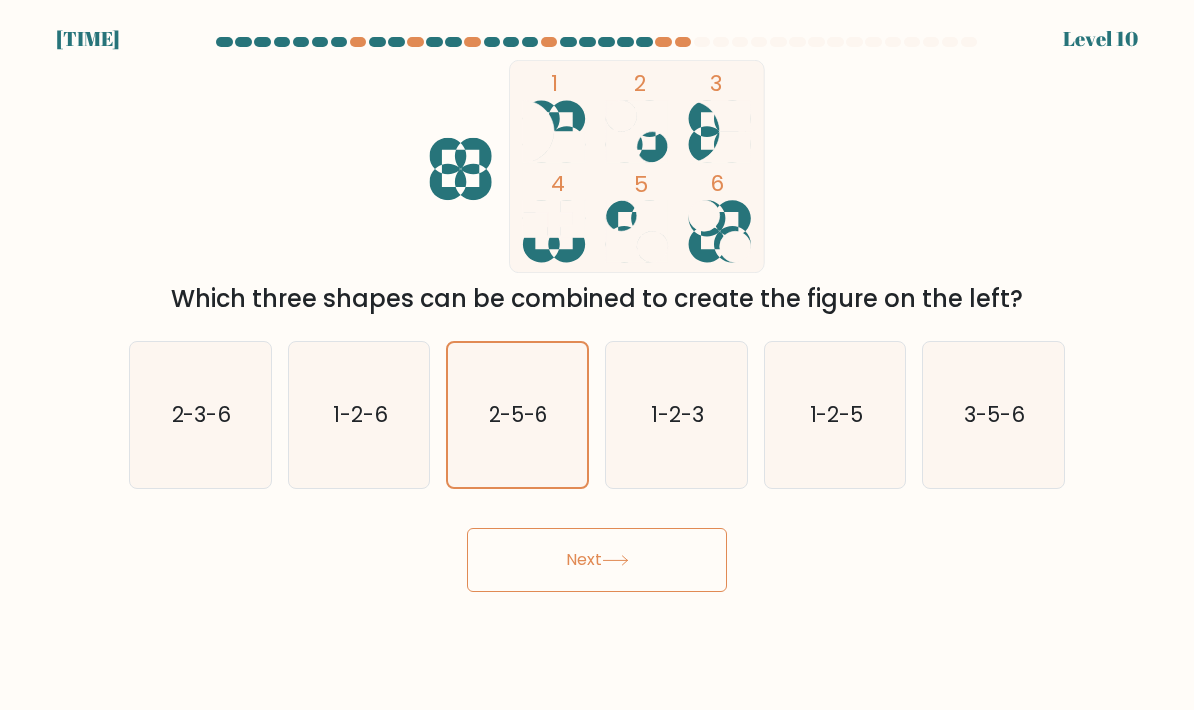 click on "Next" at bounding box center (597, 560) 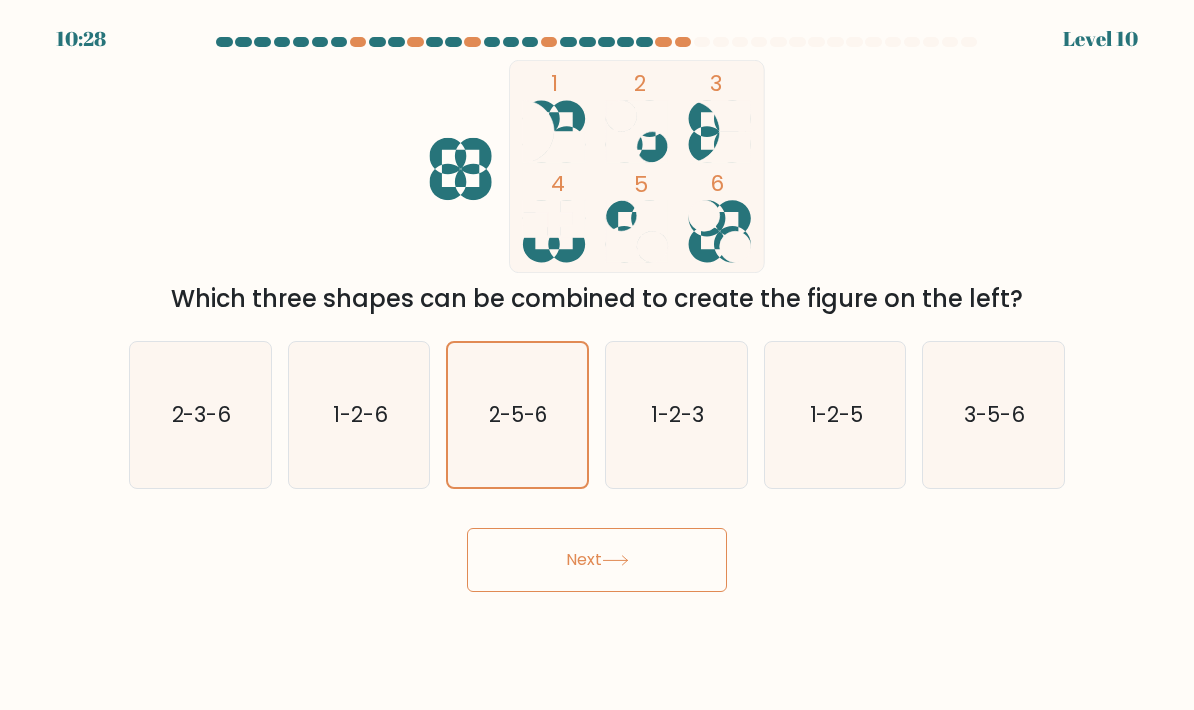 click on "10:28
Level 10" at bounding box center [597, 355] 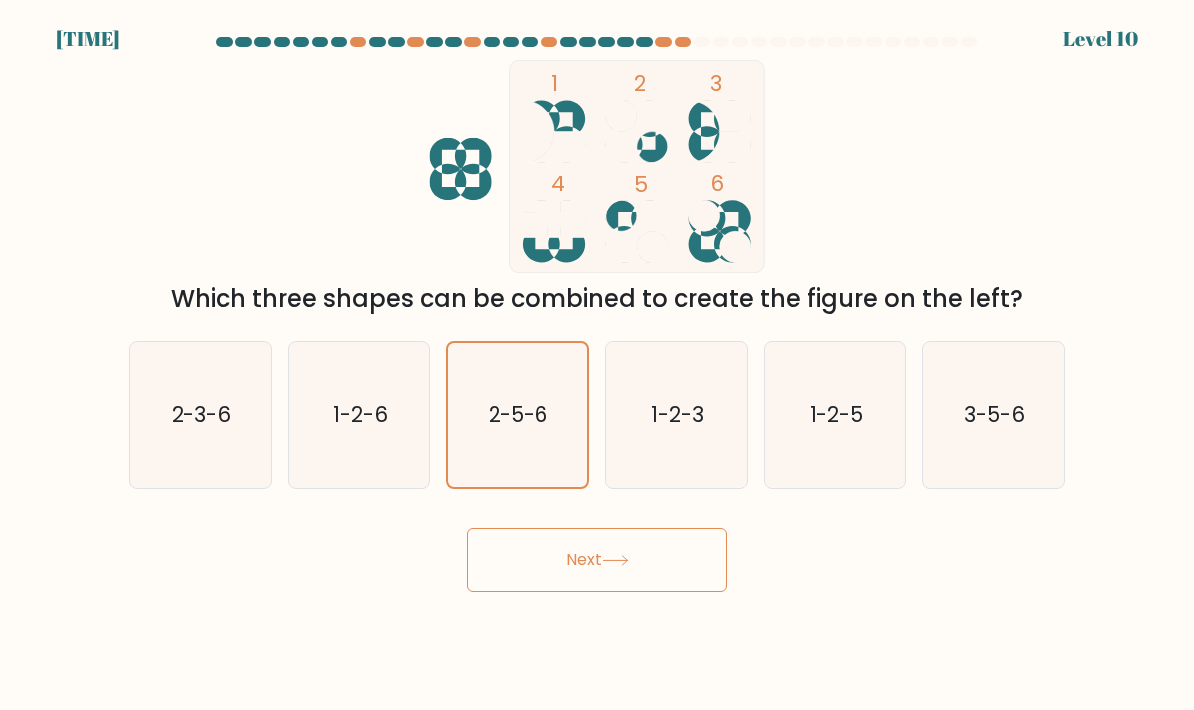 click on "Next" at bounding box center [597, 560] 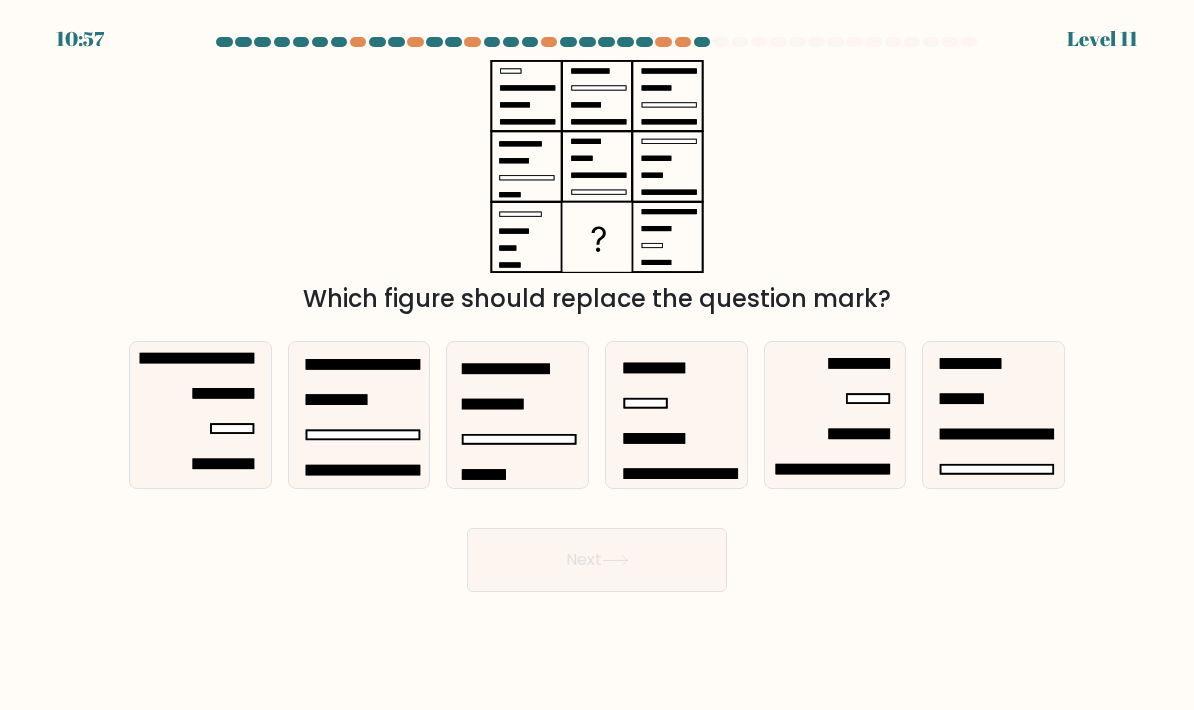 click at bounding box center (835, 415) 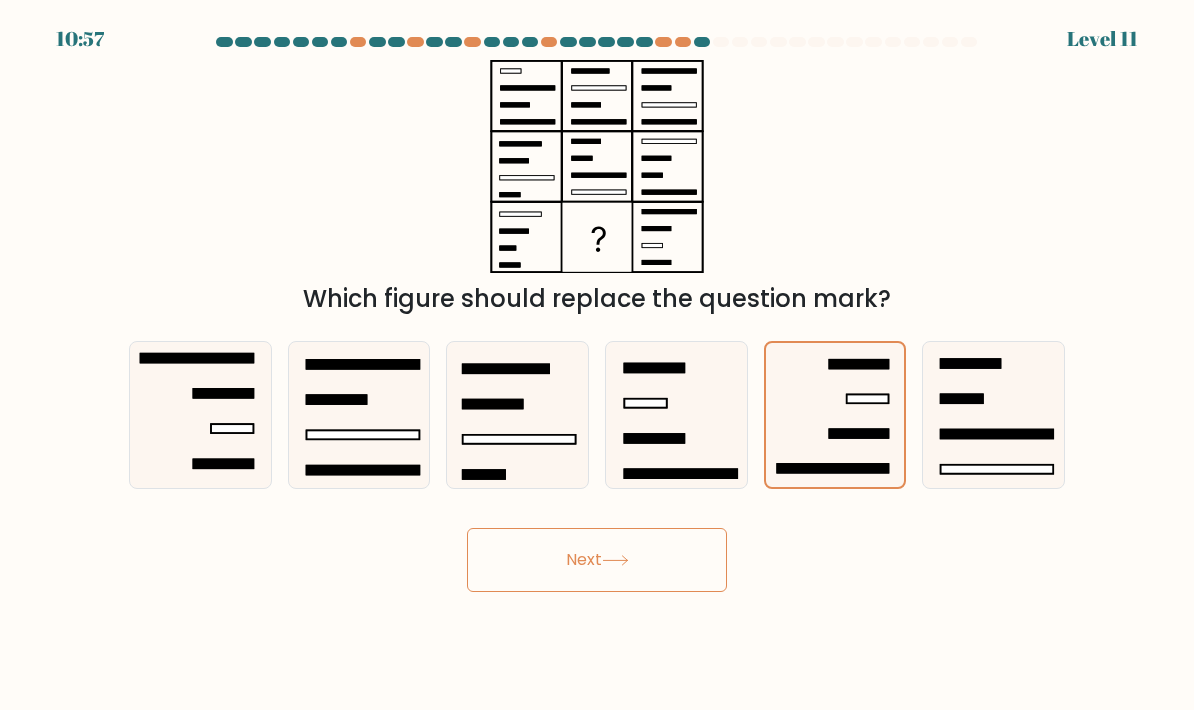 click on "Next" at bounding box center [597, 560] 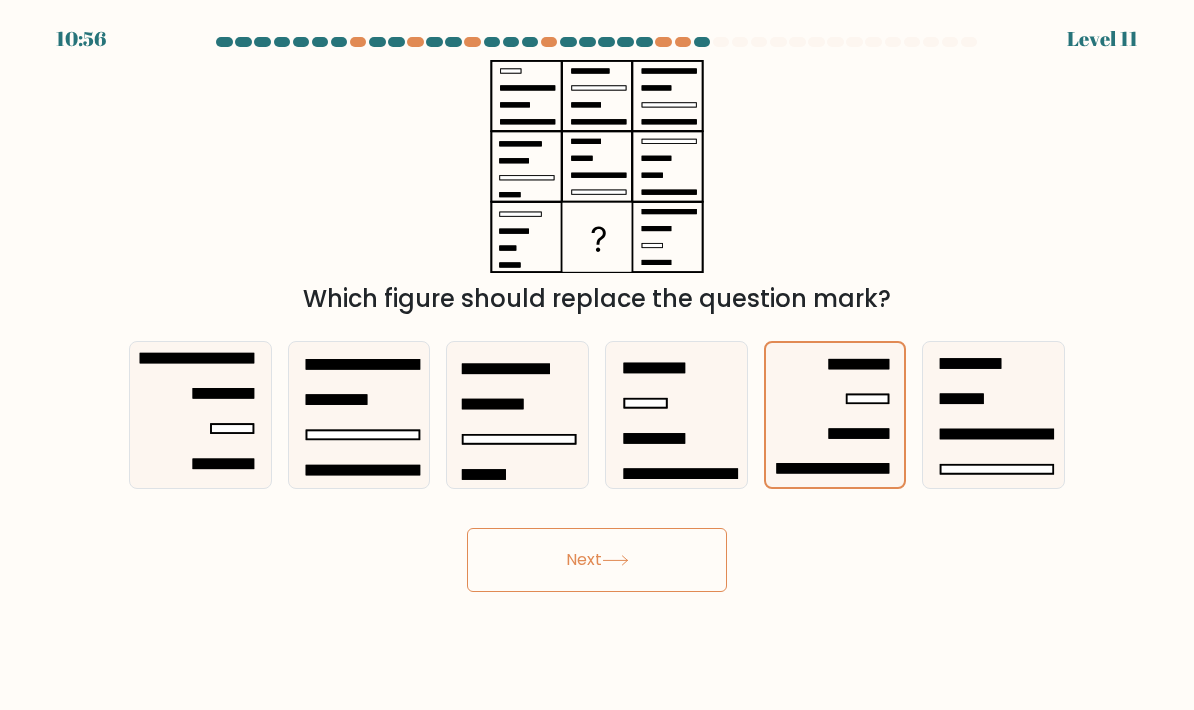 click on "Next" at bounding box center (597, 560) 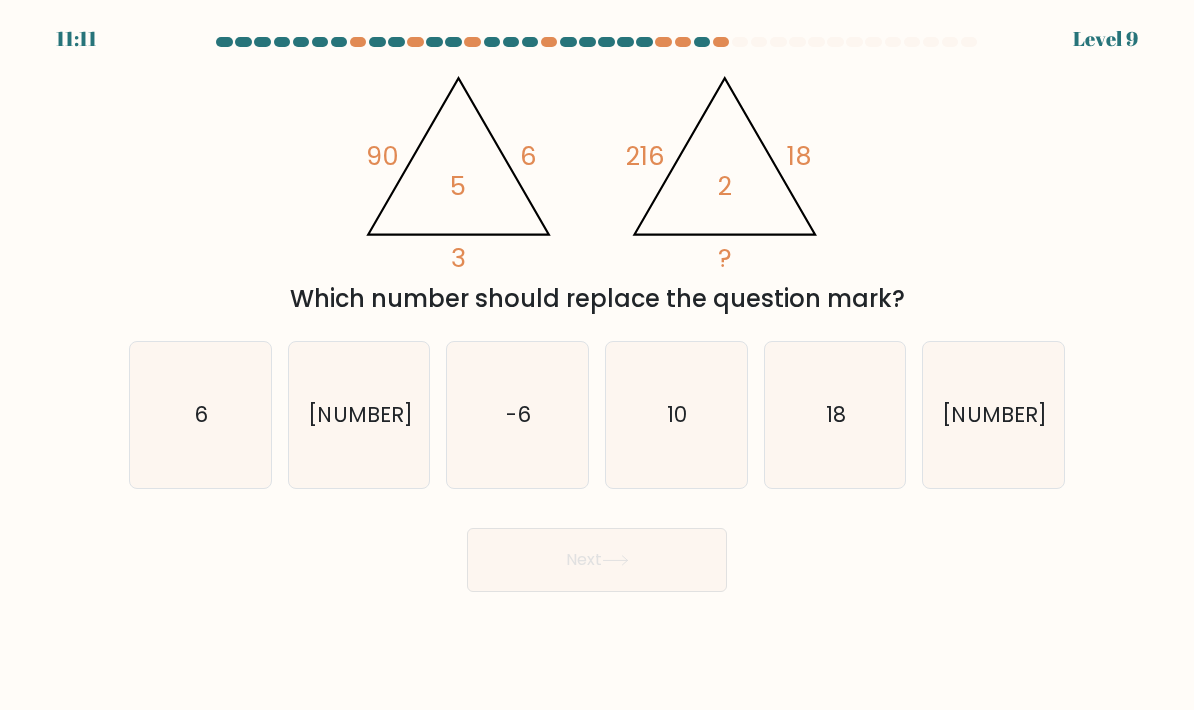 click on "18" at bounding box center [835, 415] 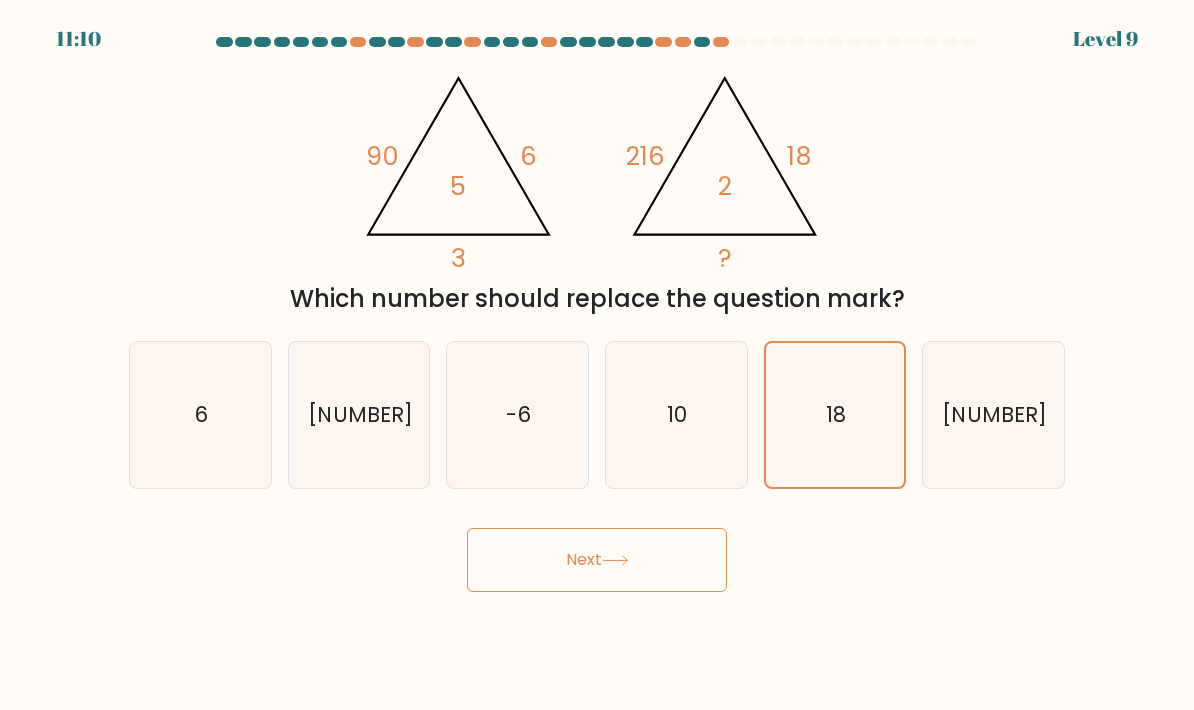 click on "Next" at bounding box center [597, 560] 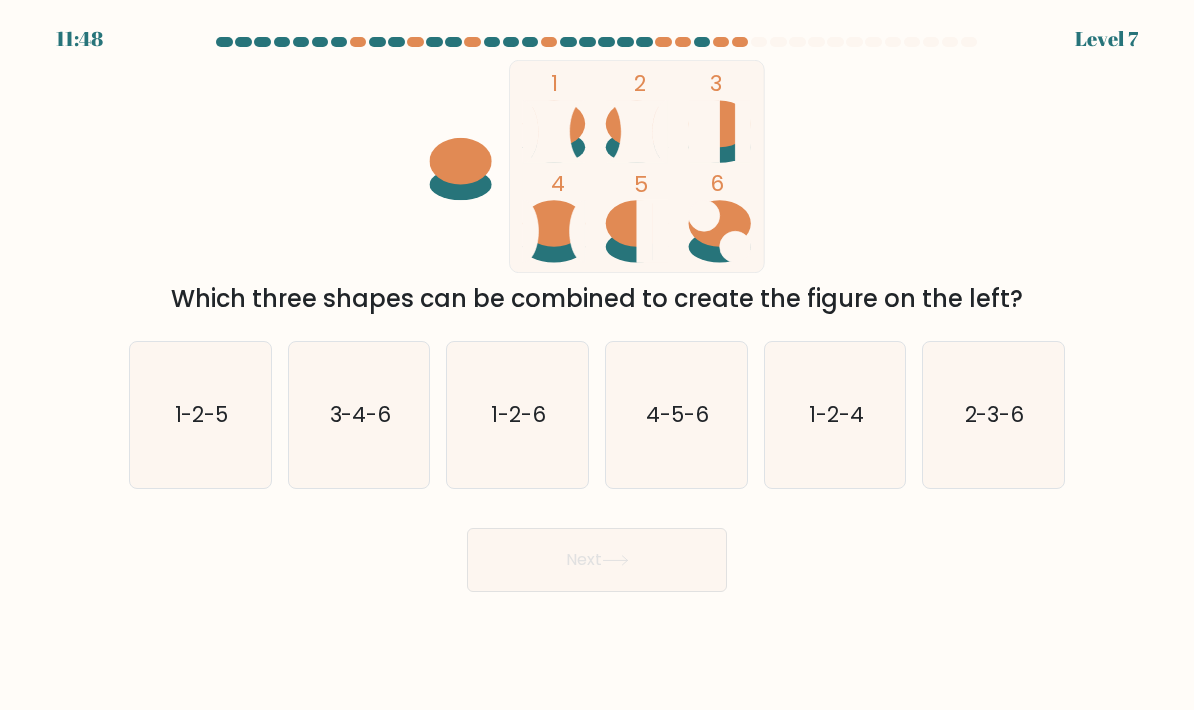 click on "1-2-5" at bounding box center [200, 415] 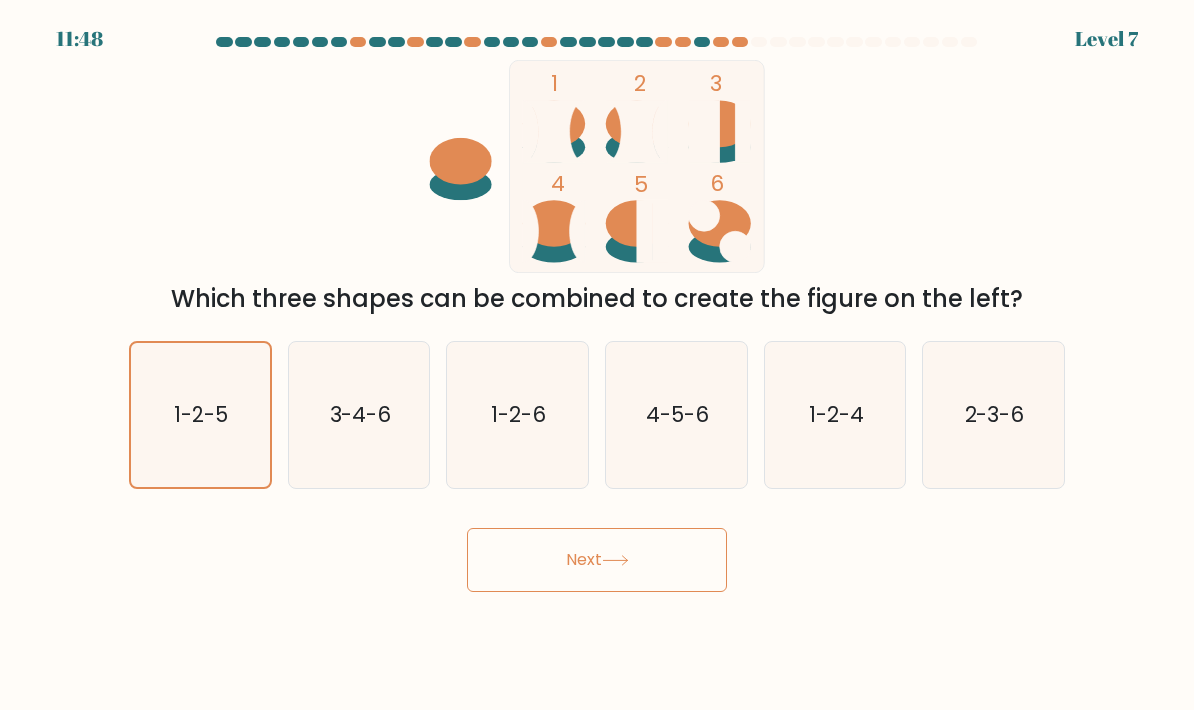 click on "Next" at bounding box center [597, 560] 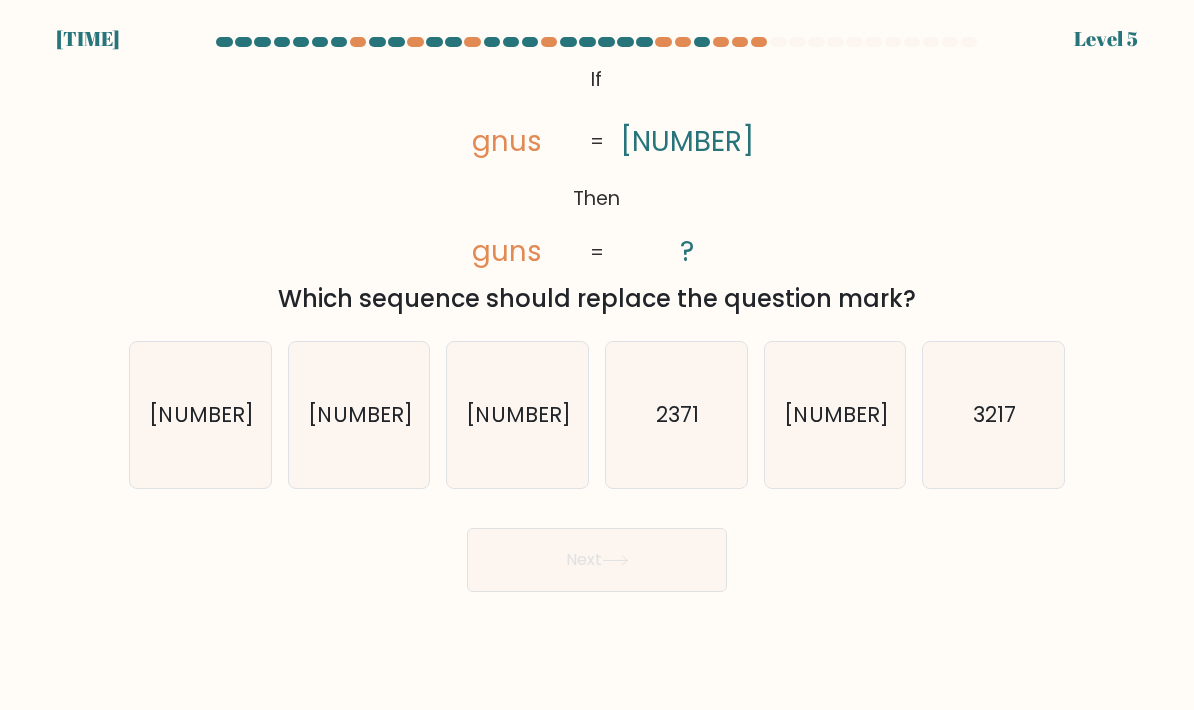 click on "1723" at bounding box center [835, 415] 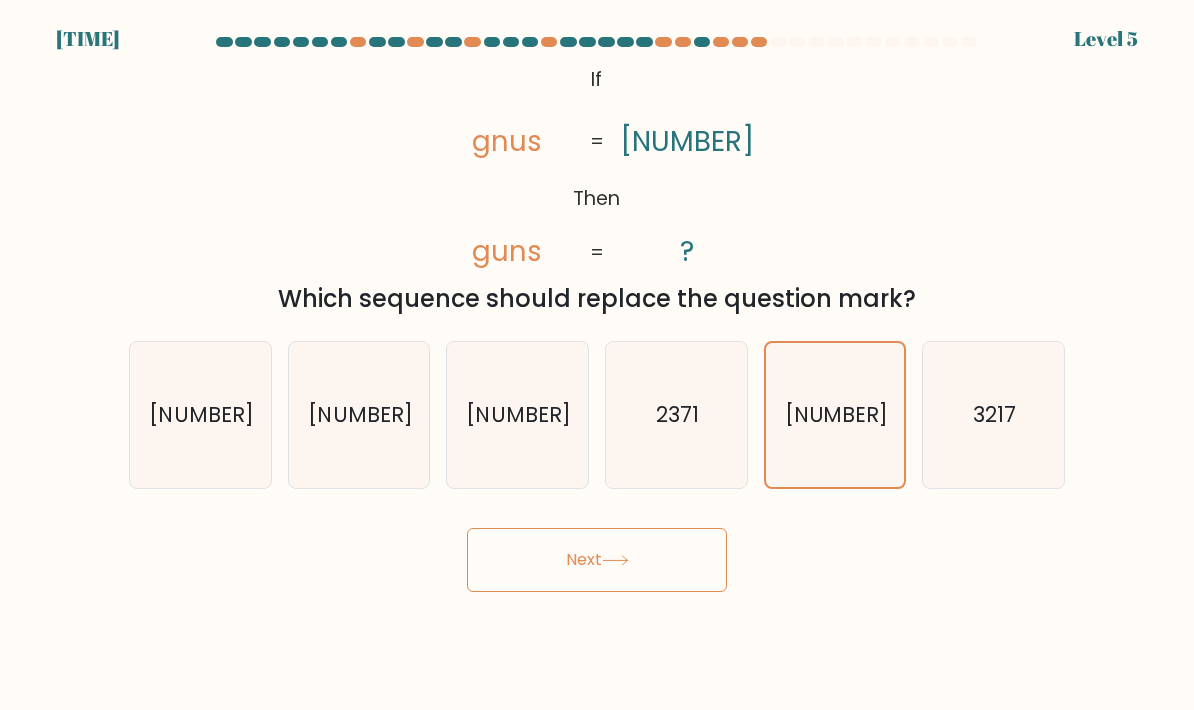click on "Next" at bounding box center (597, 560) 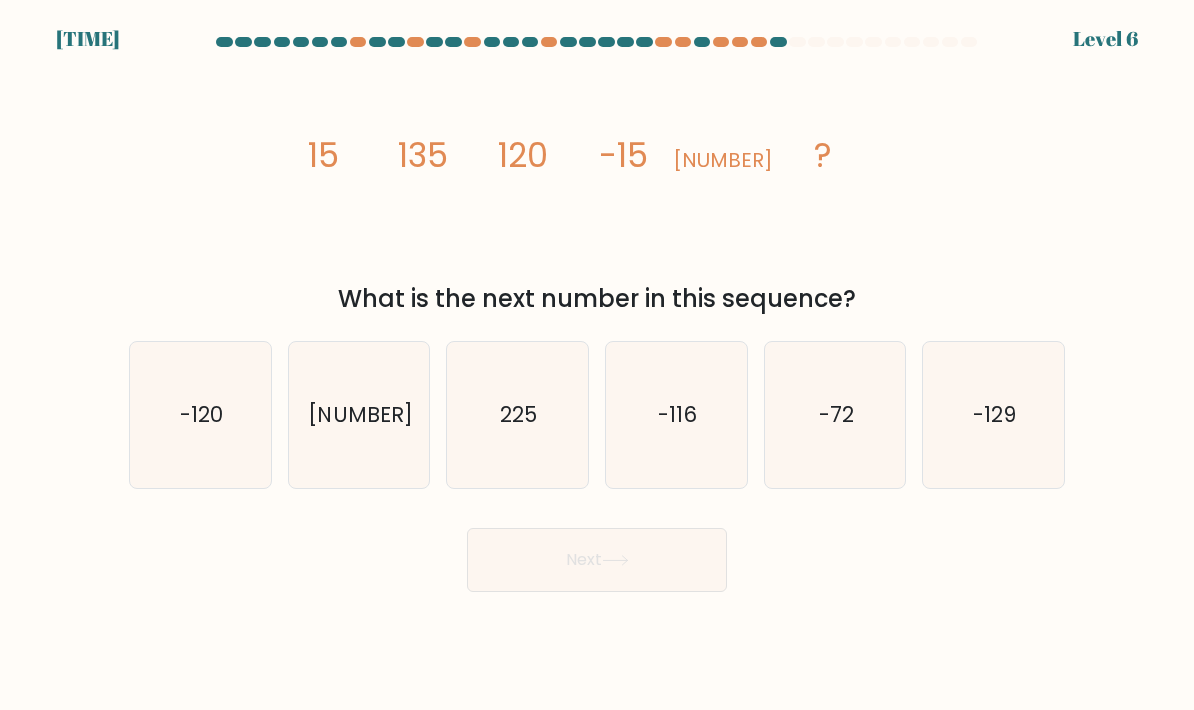 click on "-120" at bounding box center (200, 415) 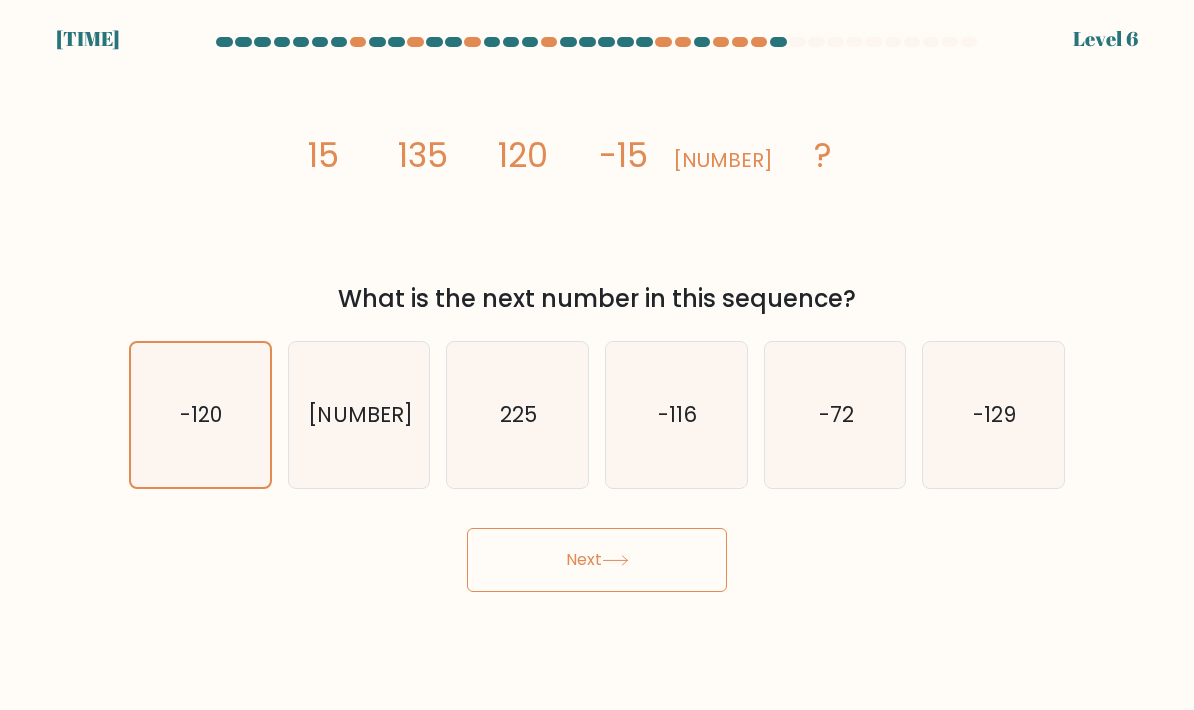 click on "Next" at bounding box center [597, 560] 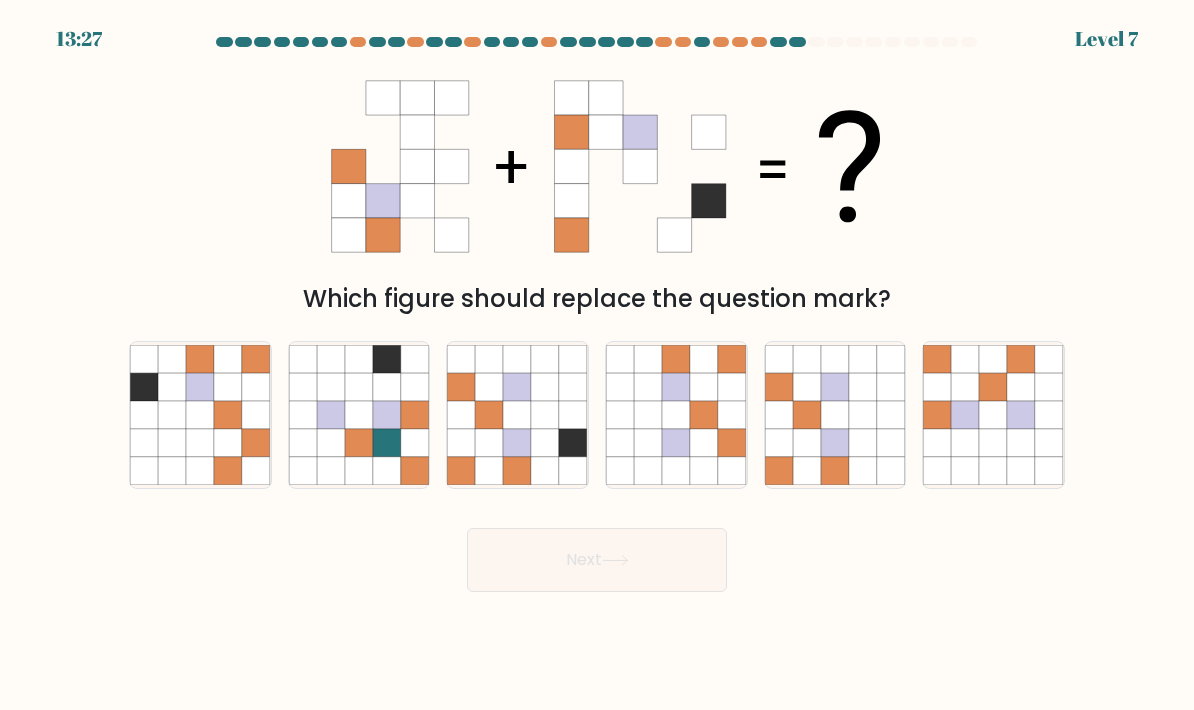 click at bounding box center (546, 415) 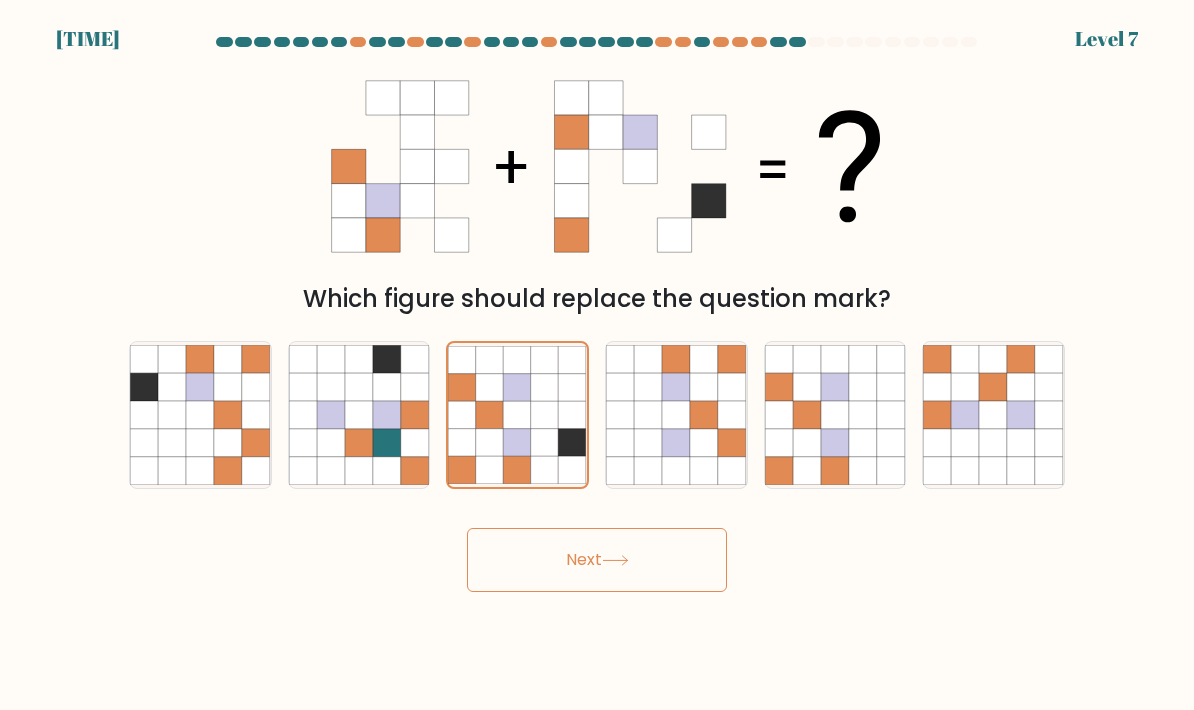 click on "Next" at bounding box center (597, 560) 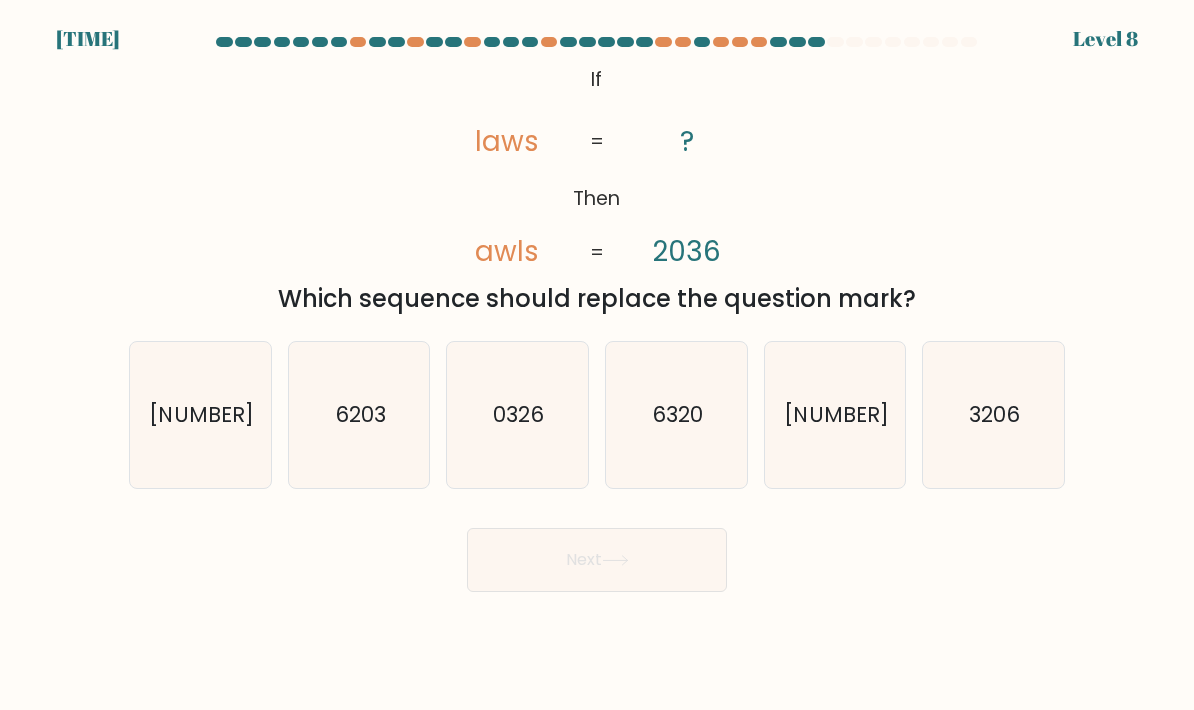 click on "3206" at bounding box center [993, 415] 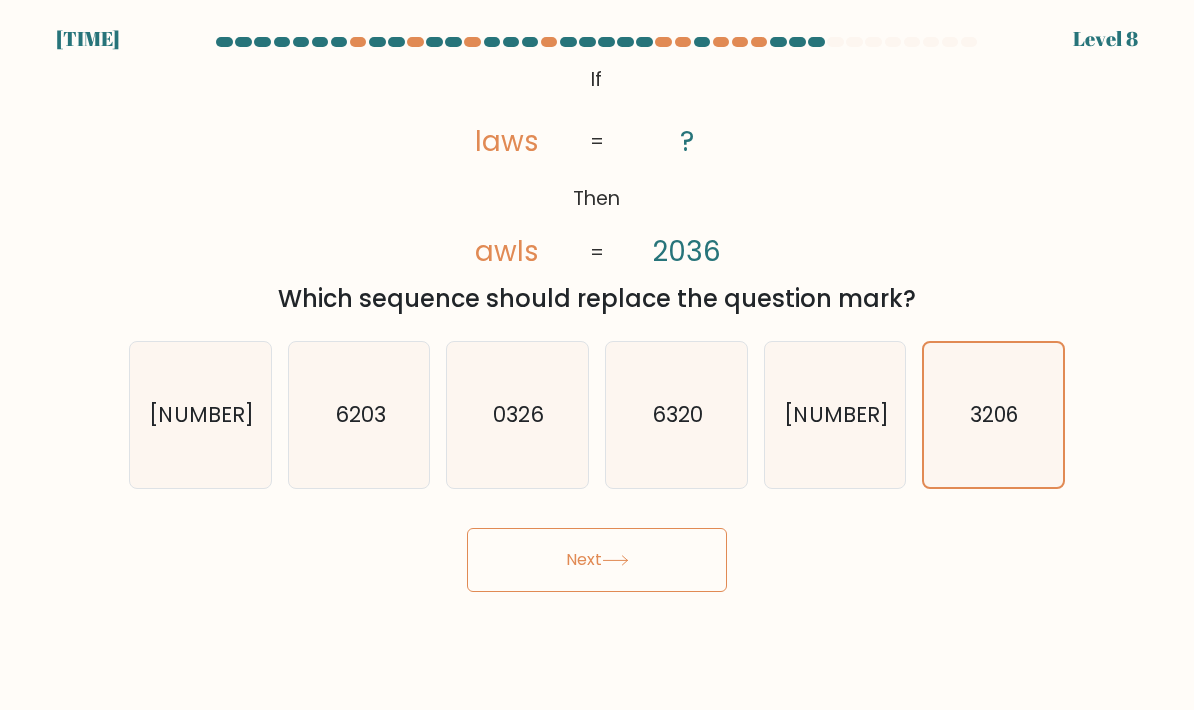 click on "Next" at bounding box center (597, 560) 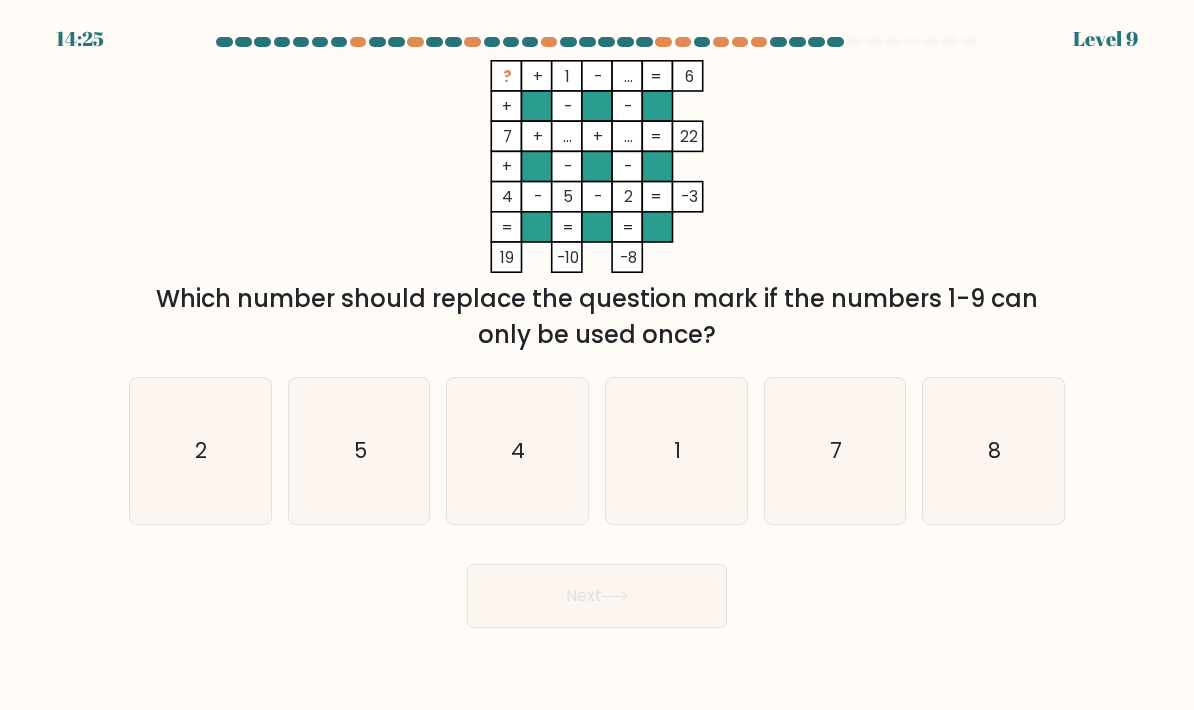 click on "8" at bounding box center (993, 451) 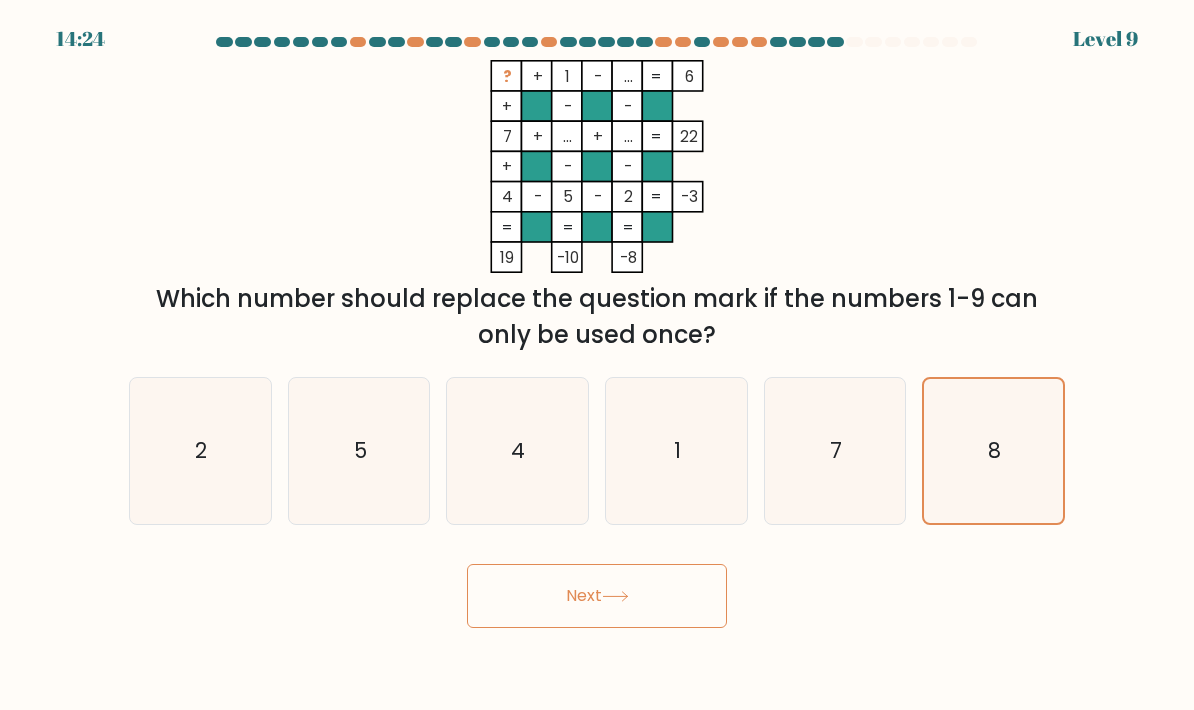 click on "Next" at bounding box center [597, 596] 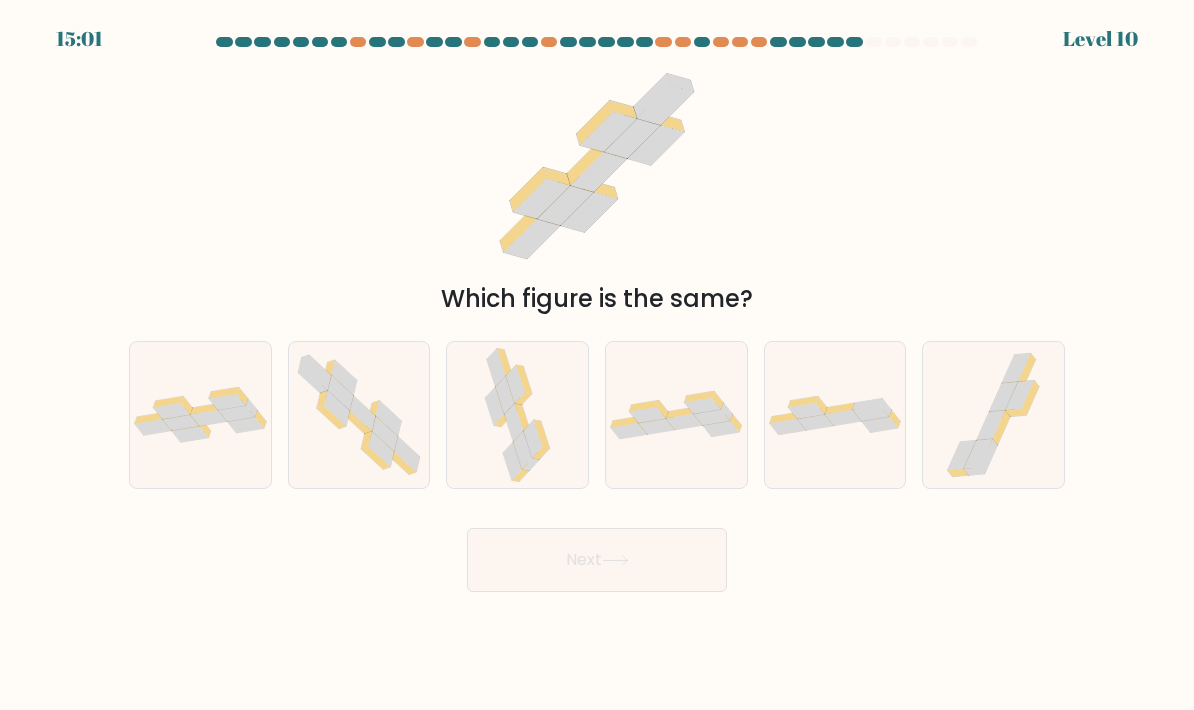 click at bounding box center [359, 415] 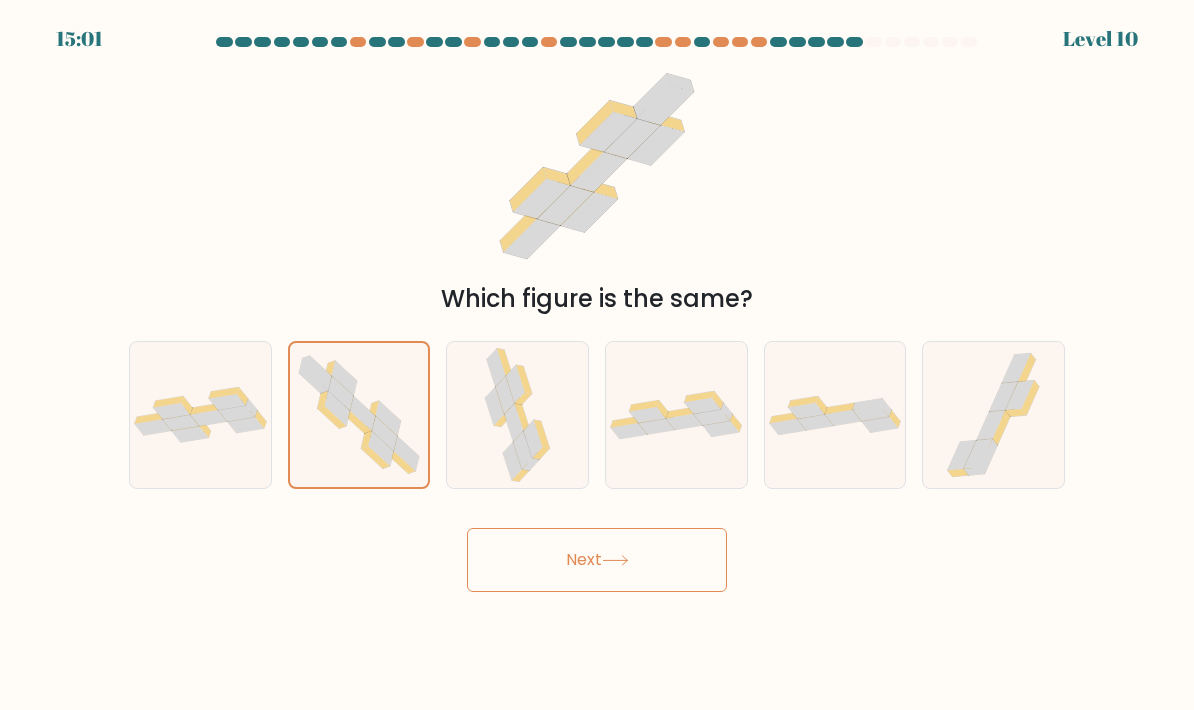 click on "Next" at bounding box center [597, 560] 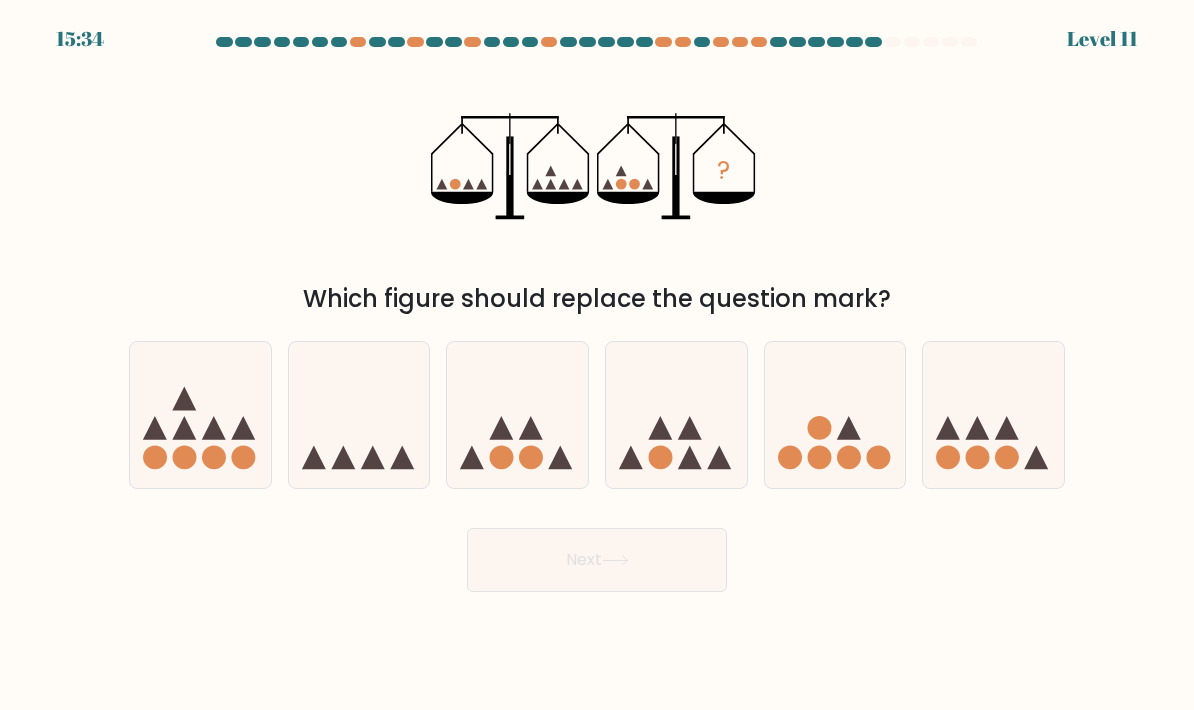 click at bounding box center [502, 458] 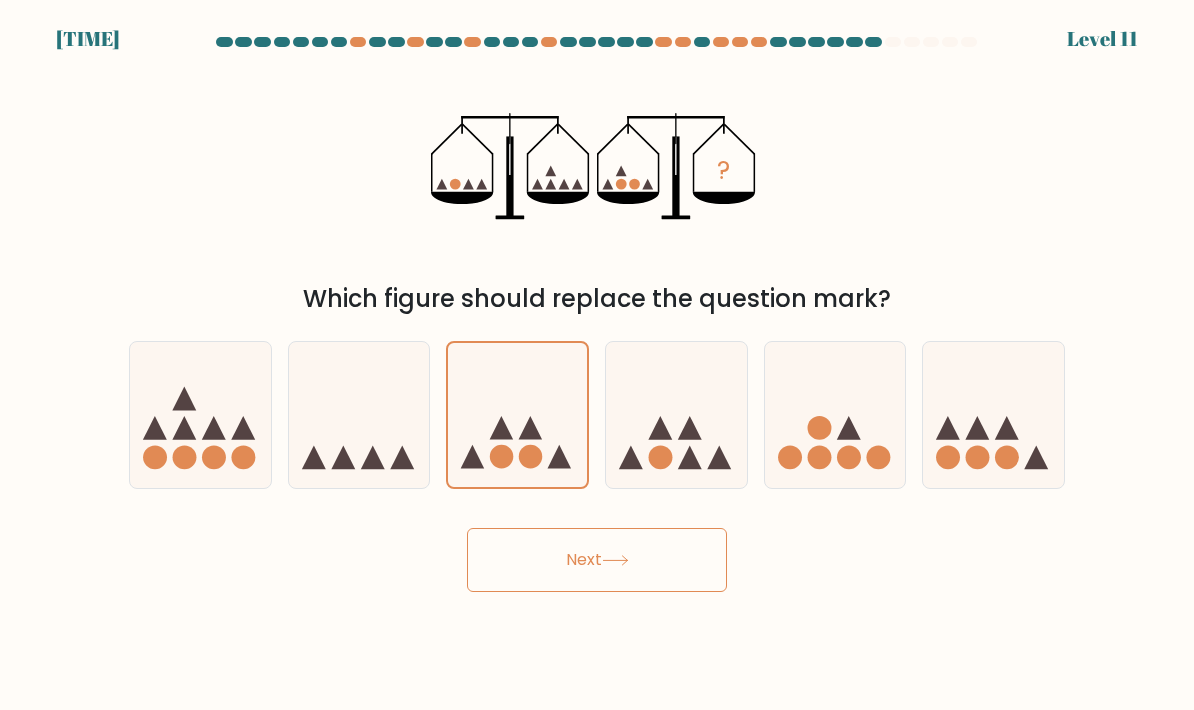 click on "Next" at bounding box center (597, 560) 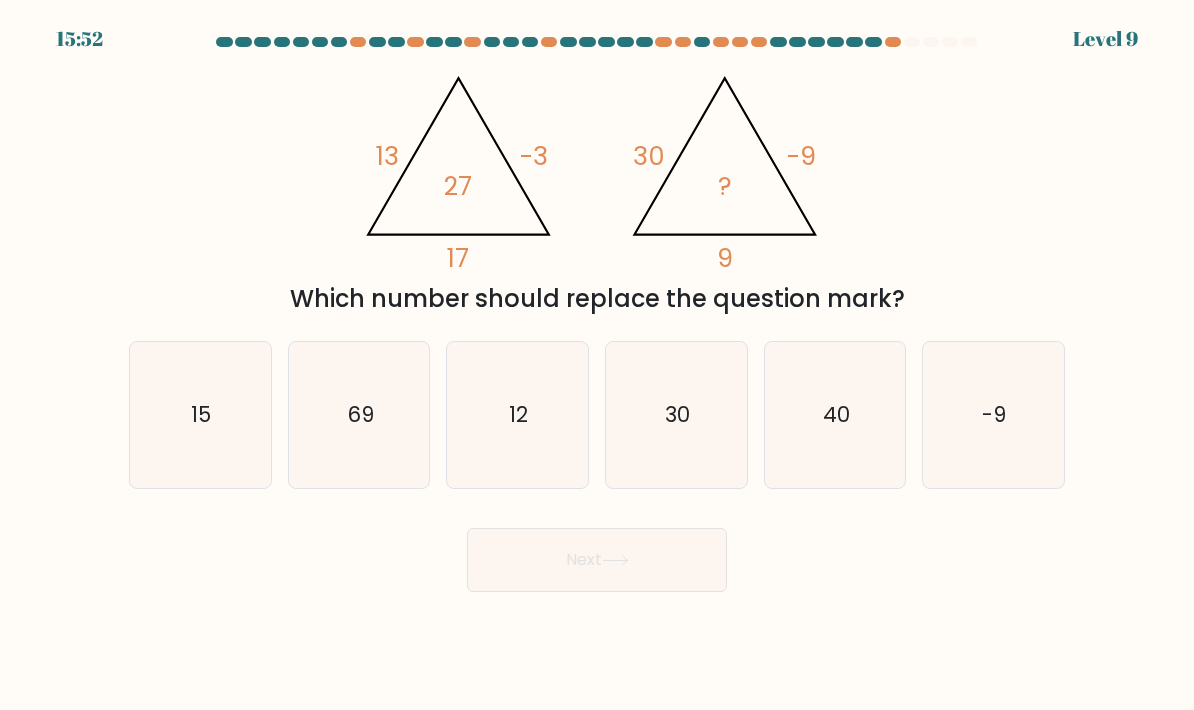 click on "30" at bounding box center (676, 415) 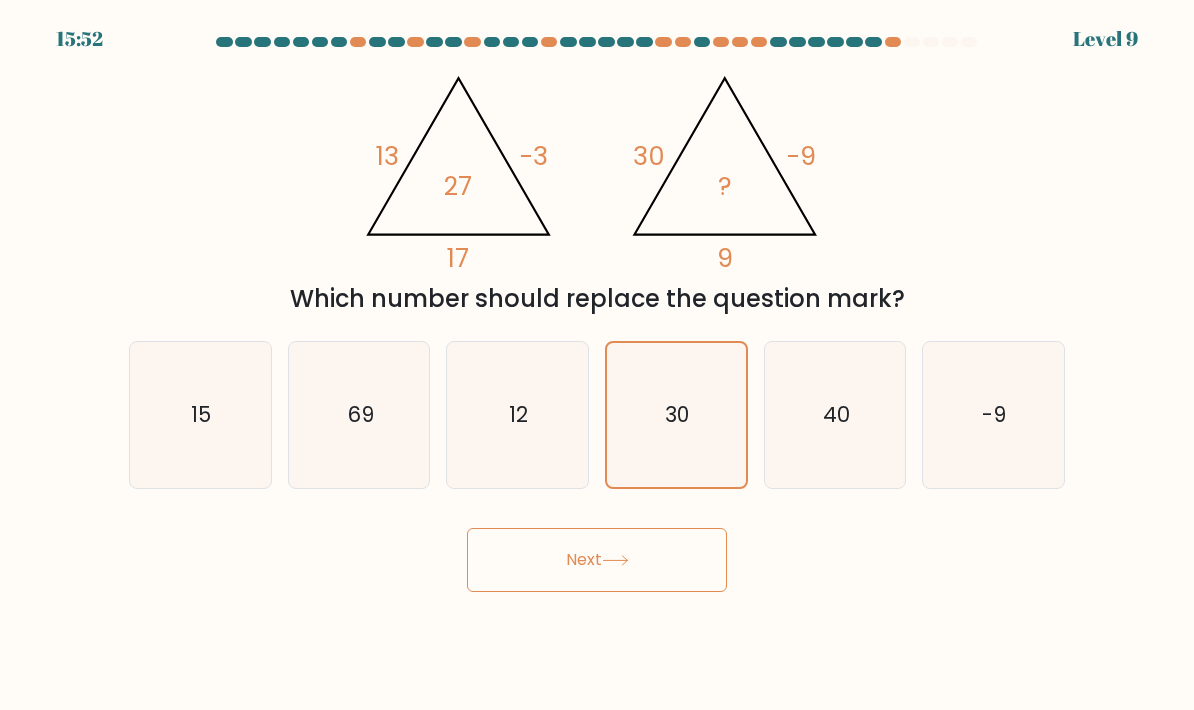 click on "Next" at bounding box center (597, 560) 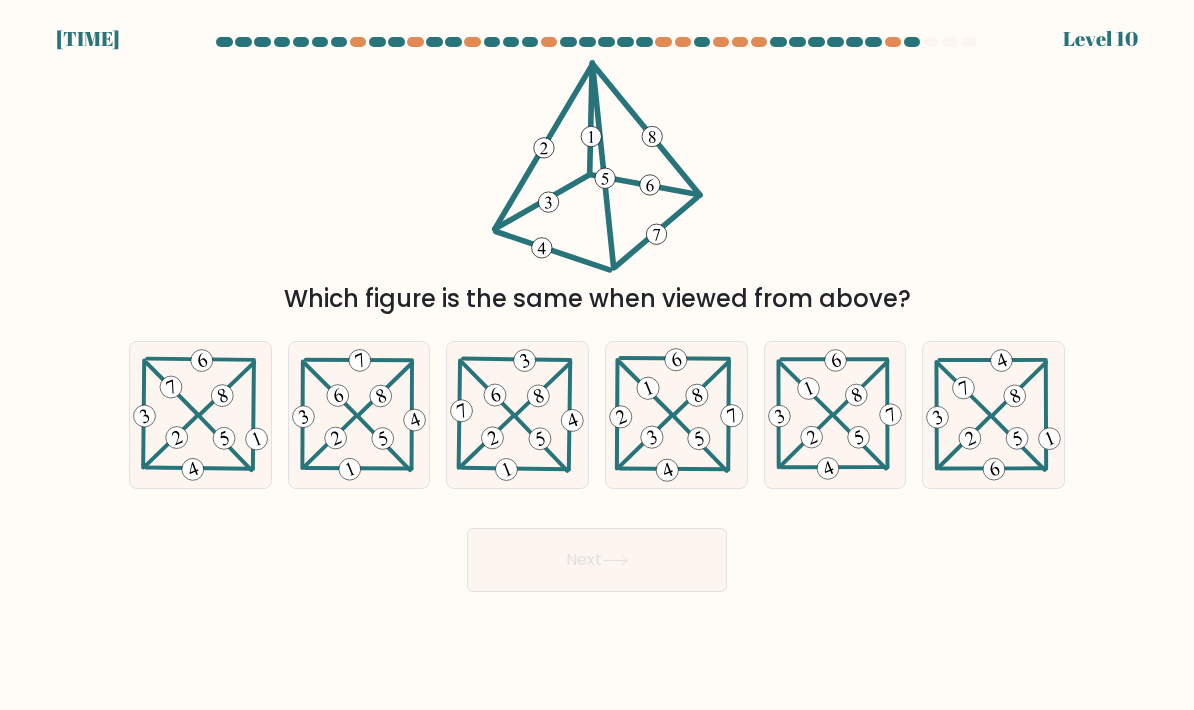 click on "Next" at bounding box center (597, 560) 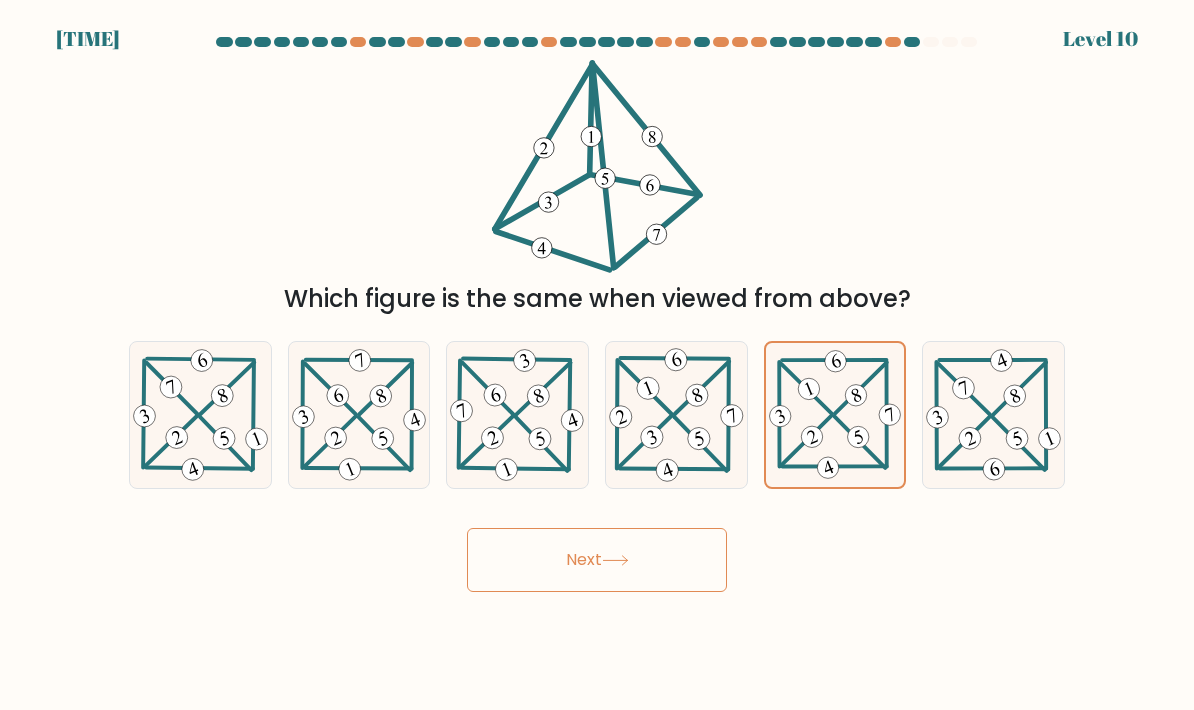 click on "Next" at bounding box center (597, 560) 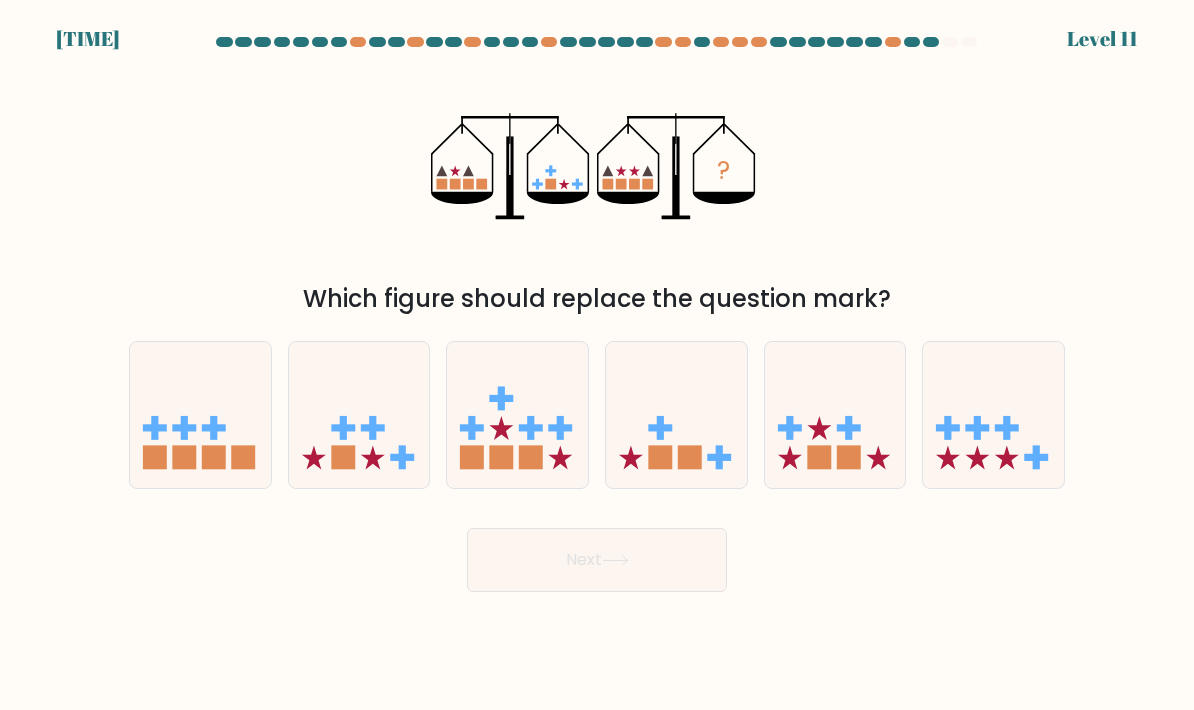 click at bounding box center (359, 415) 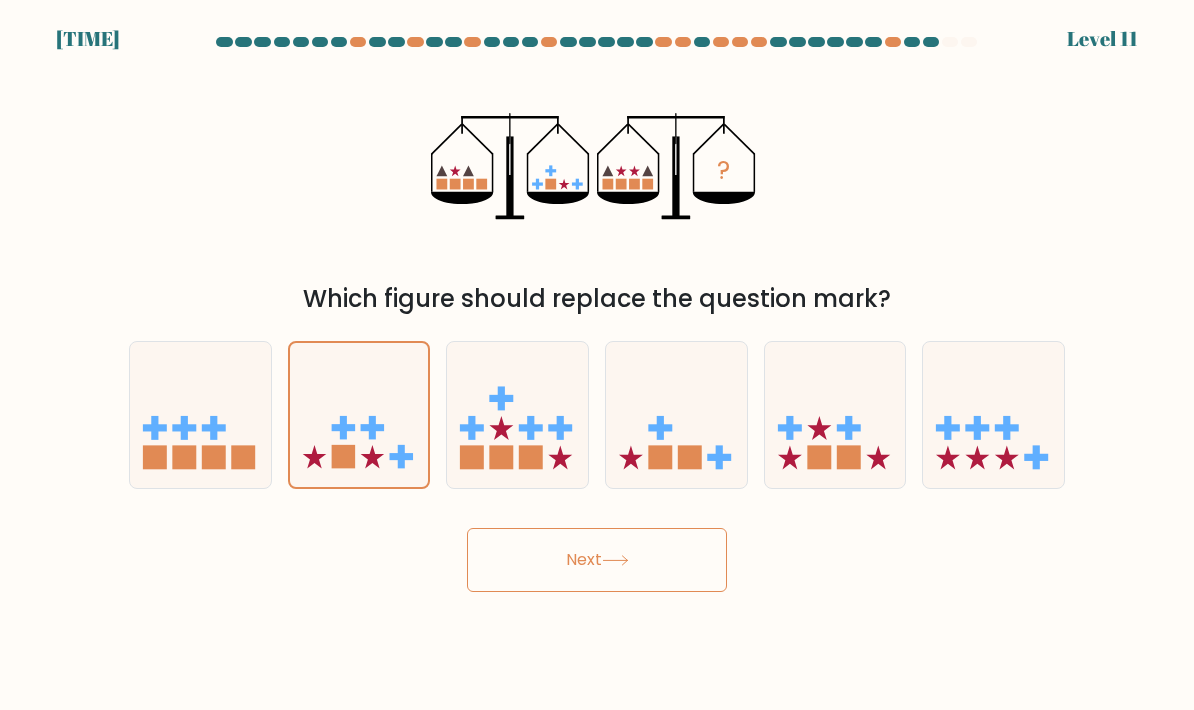 click on "Next" at bounding box center [597, 560] 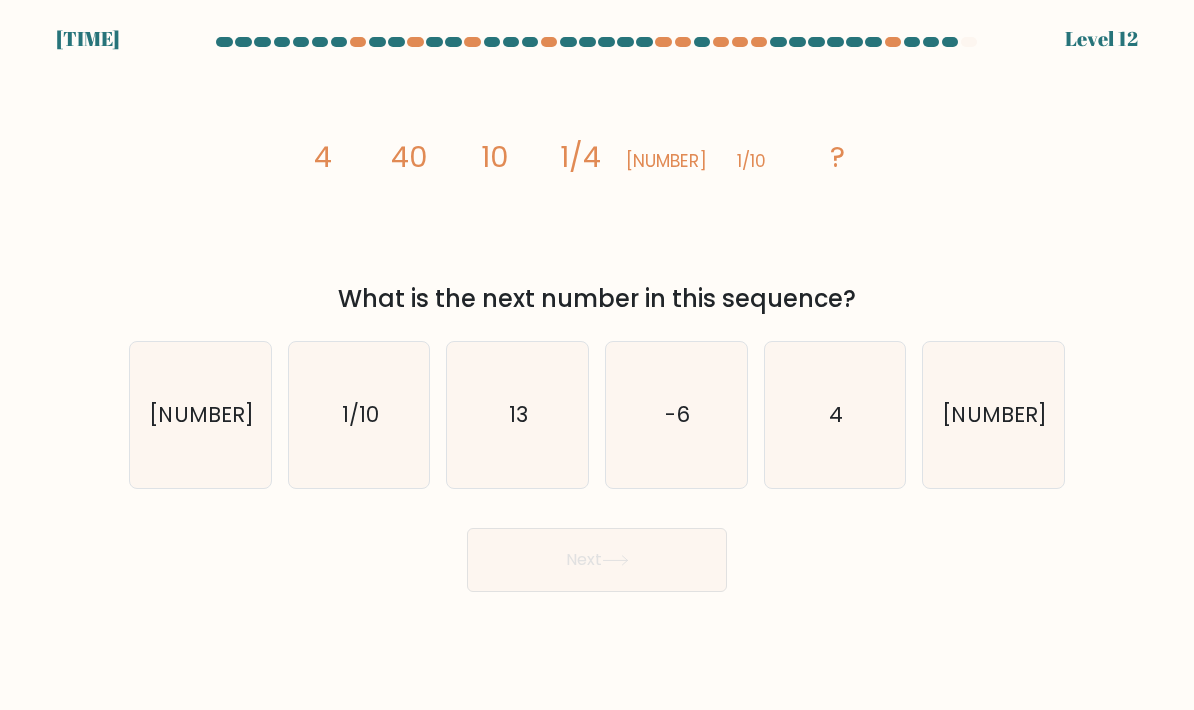 click on "-1/10" at bounding box center [993, 415] 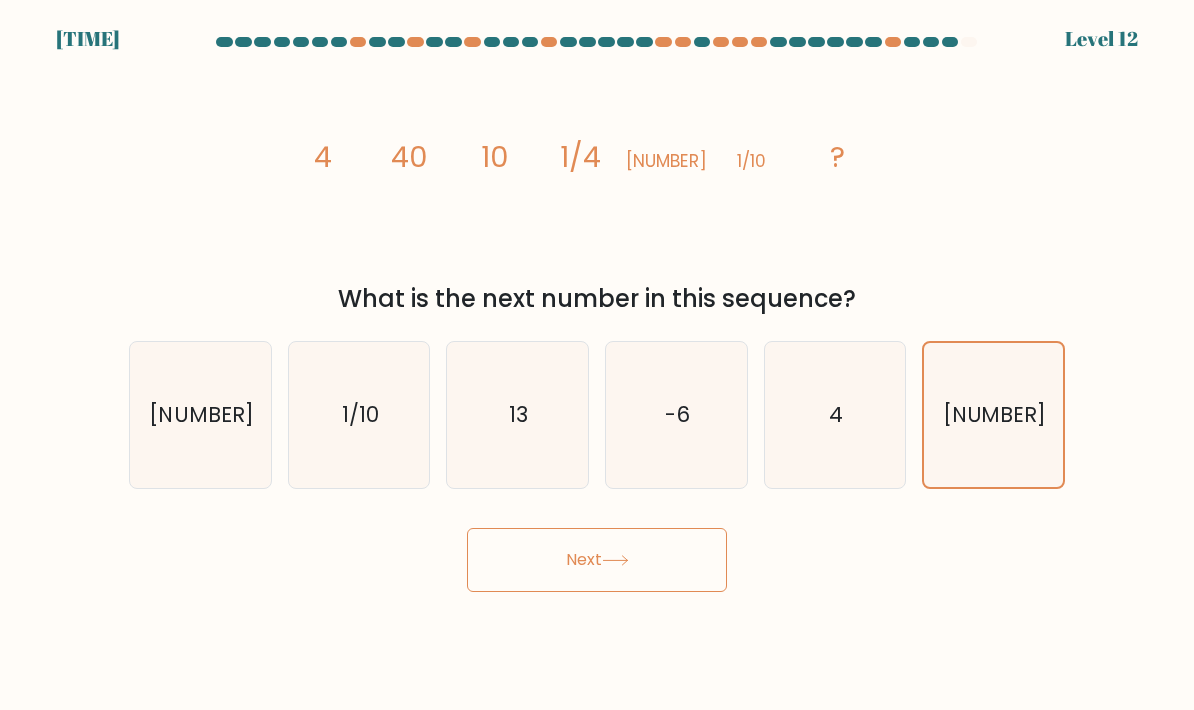 click on "Next" at bounding box center (597, 560) 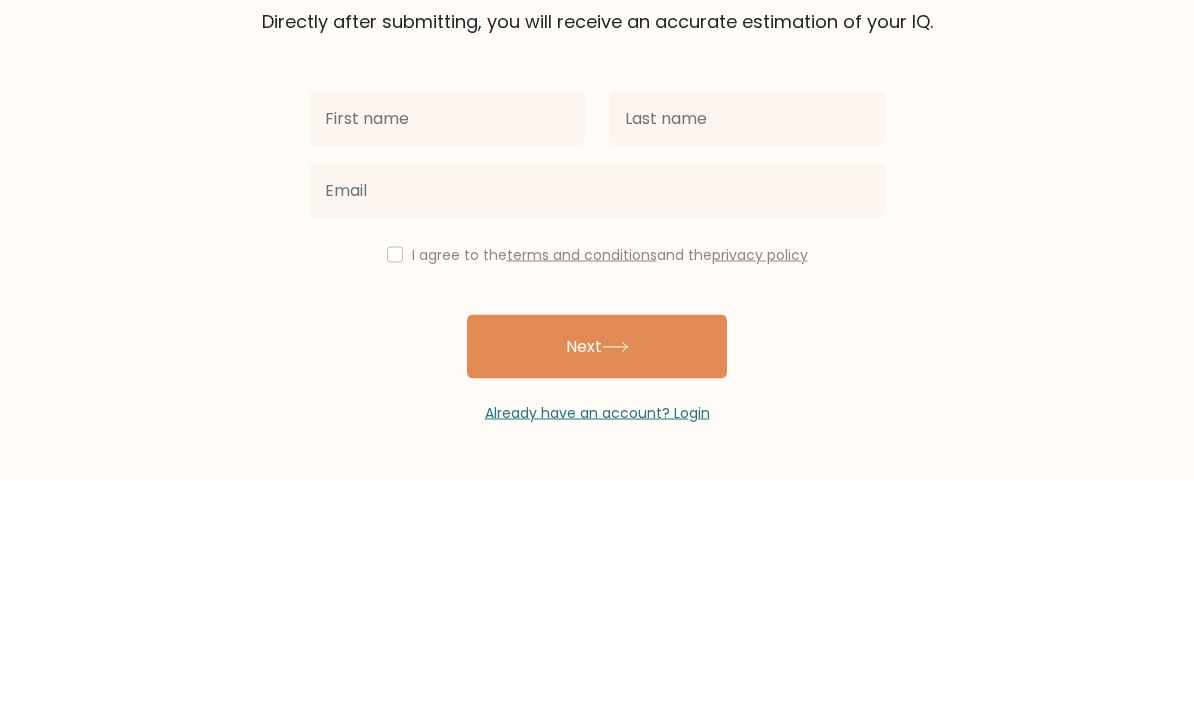 click on "The test is finished
Fill out your [FIRST] and [LAST] [EMAIL] to save your test results.
Directly after submitting, you will receive an accurate estimation of your IQ.
I agree to the" at bounding box center (597, 351) 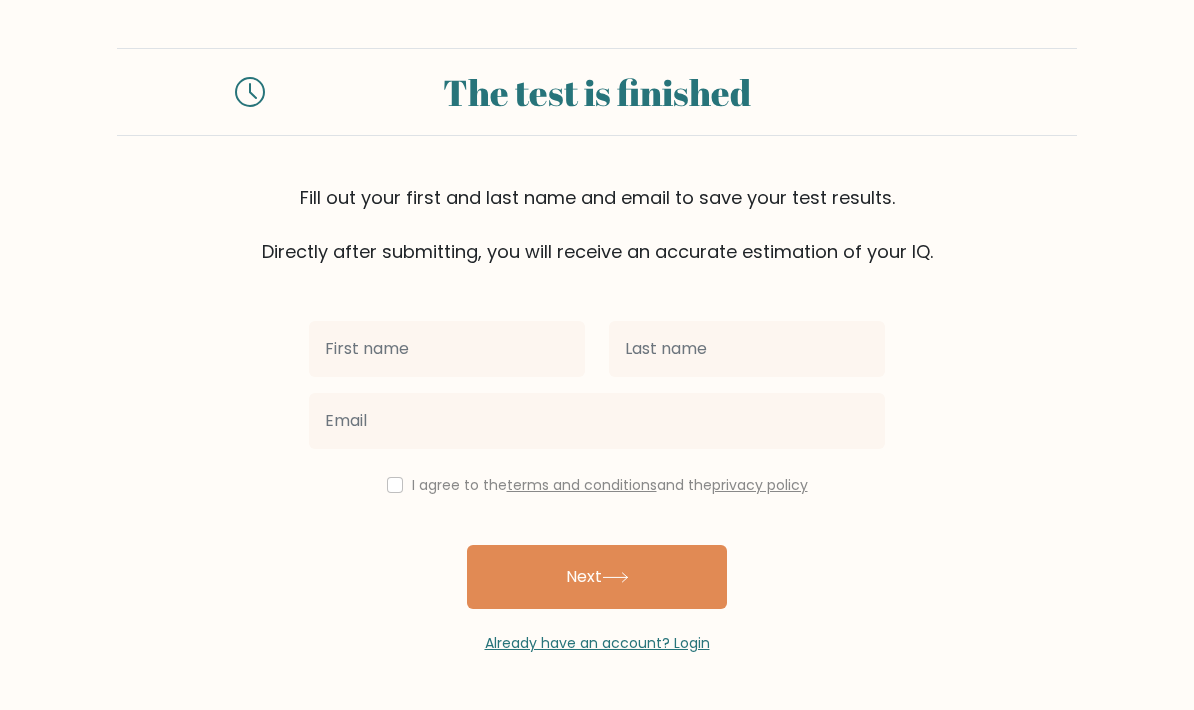 scroll, scrollTop: 11, scrollLeft: 0, axis: vertical 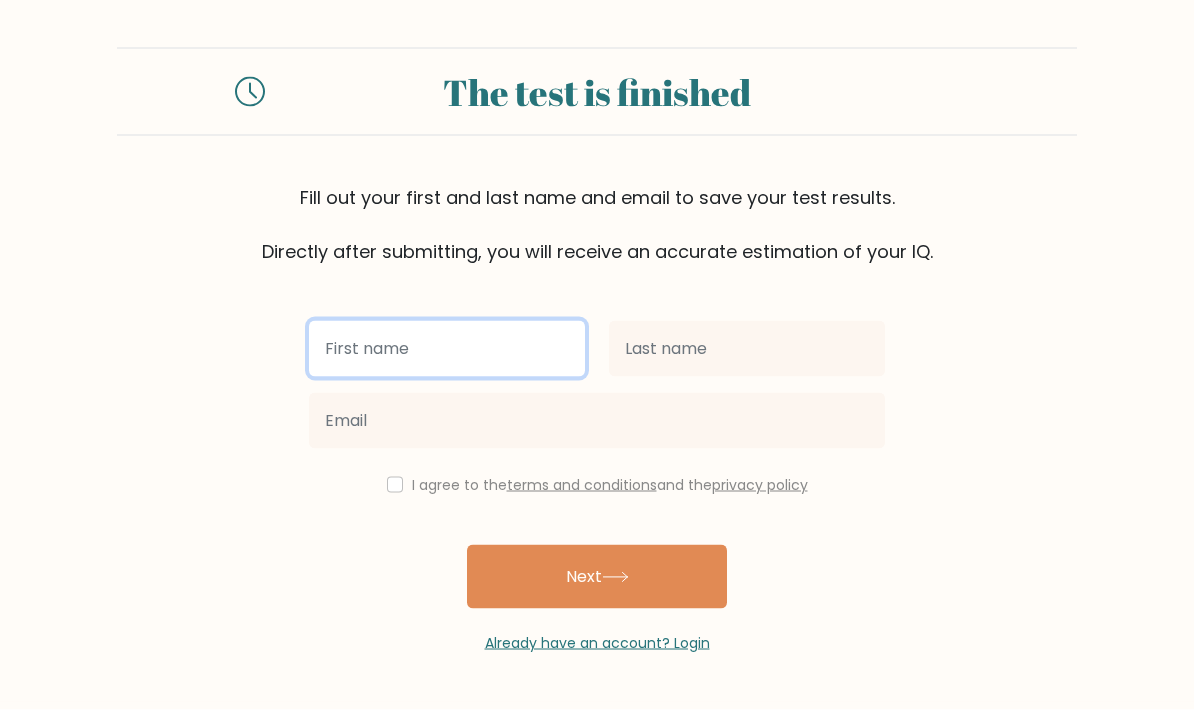 click at bounding box center (447, 349) 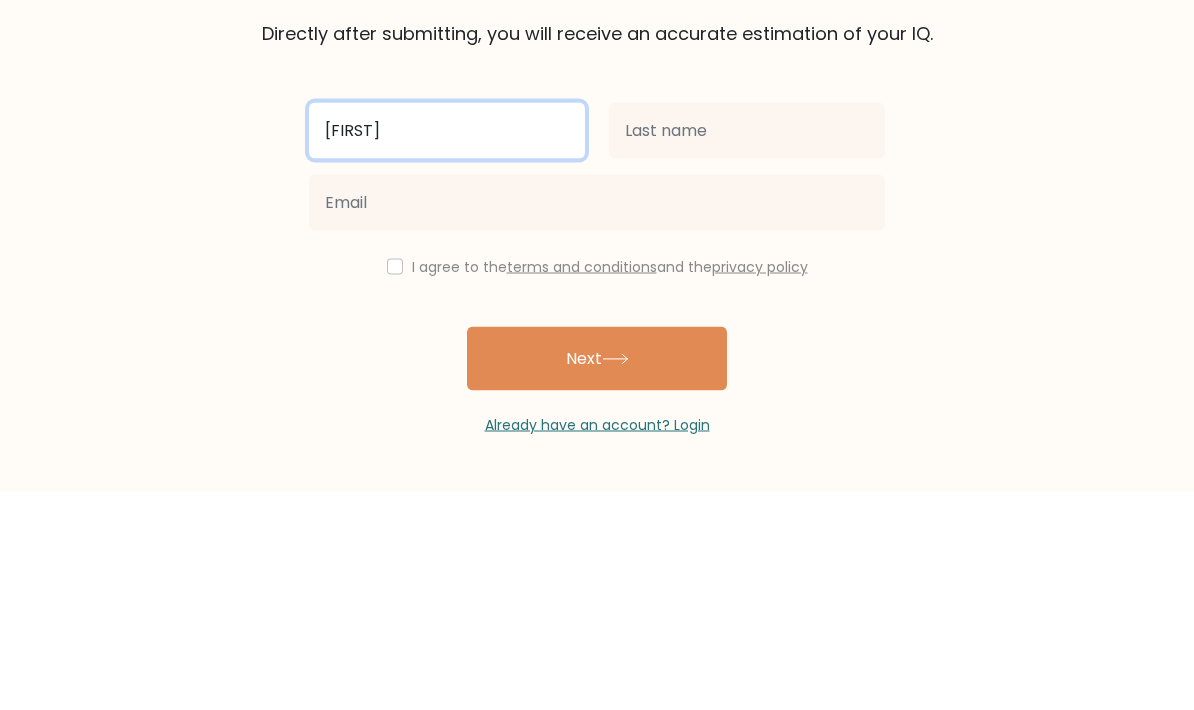 type on "[FIRST]" 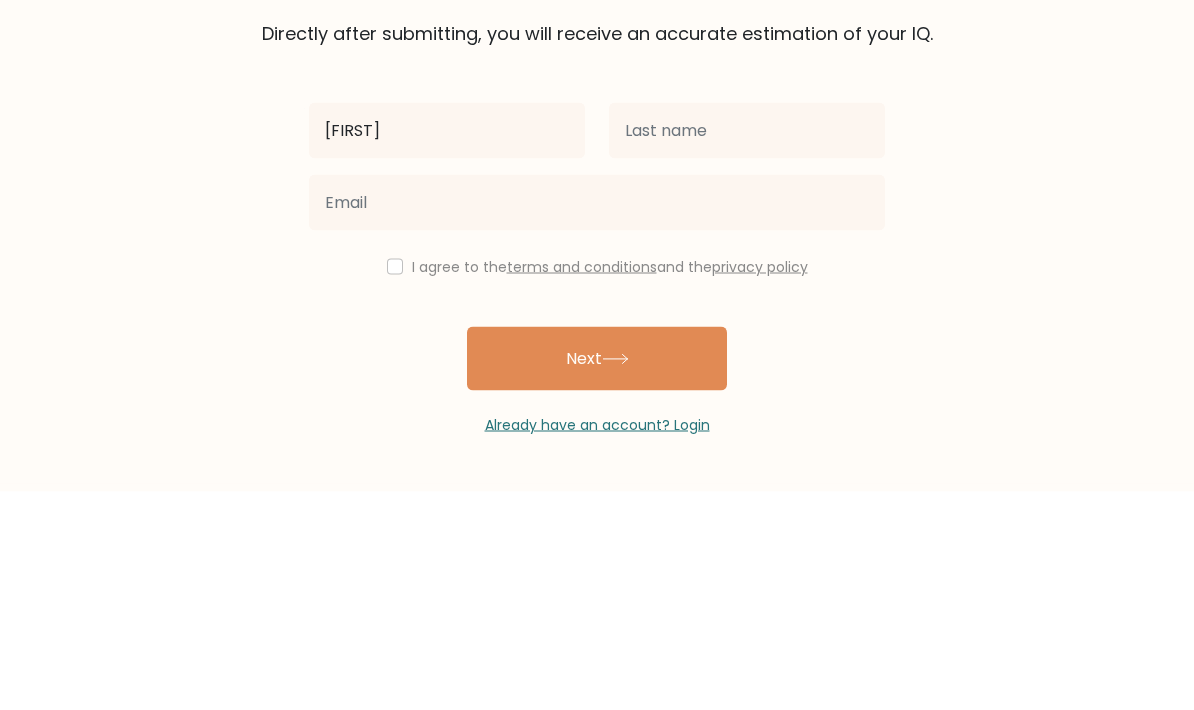 click on "The test is finished
Fill out your [FIRST] and [LAST] [EMAIL] to save your test results.
Directly after submitting, you will receive an accurate estimation of your IQ.
[FIRST]  and the" at bounding box center [597, 351] 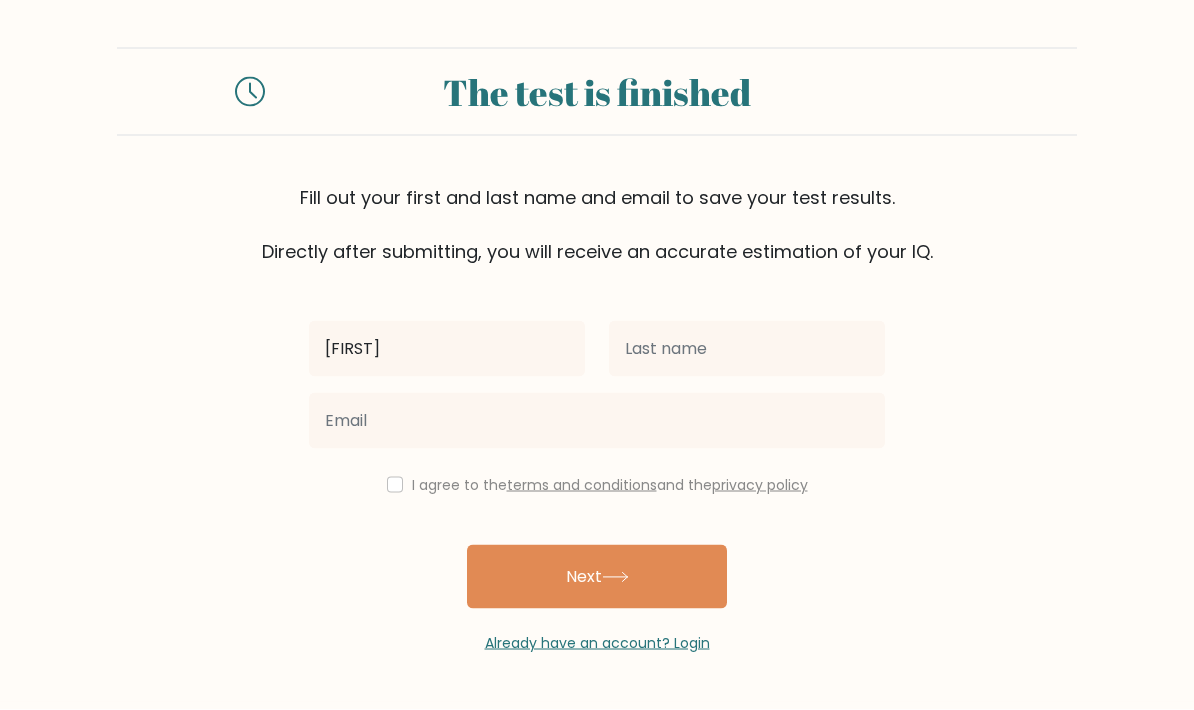 scroll, scrollTop: 0, scrollLeft: 0, axis: both 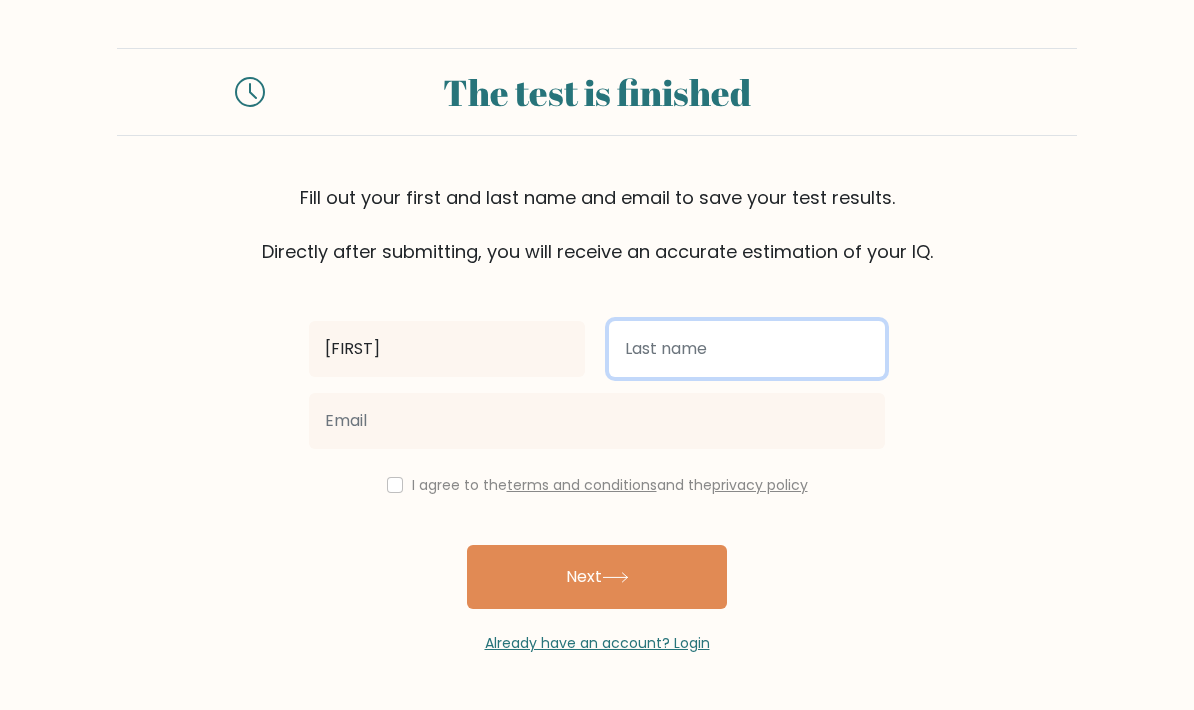 click at bounding box center (747, 349) 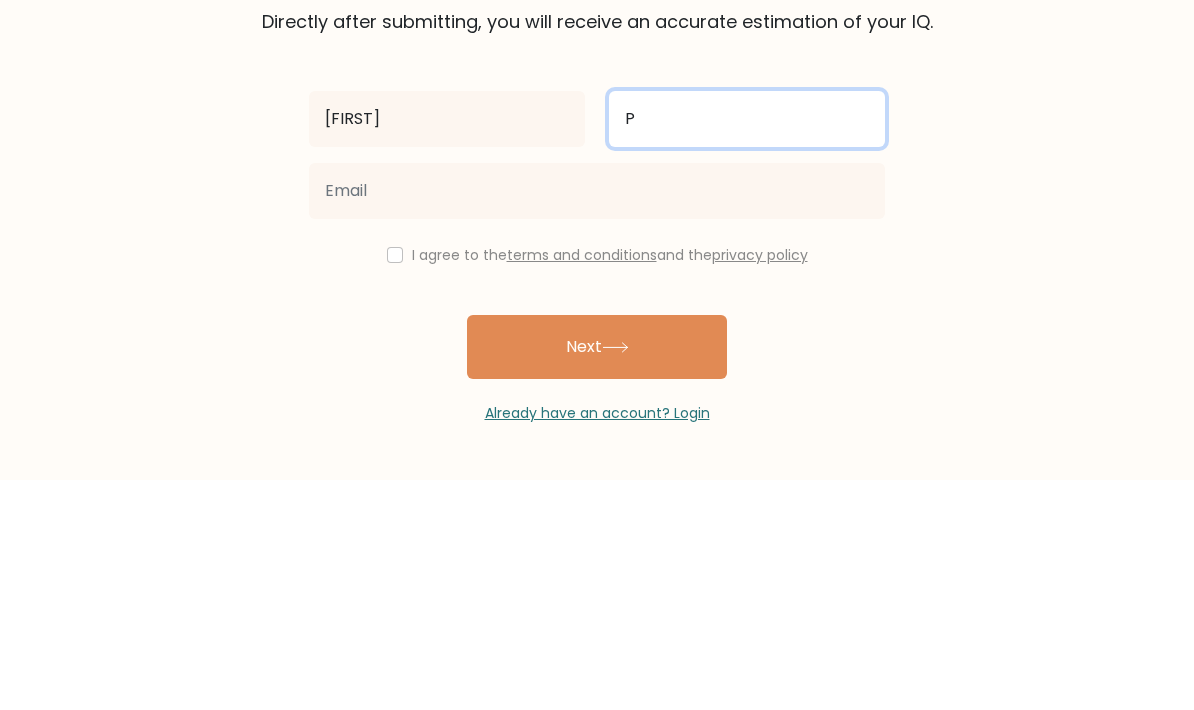 type on "P" 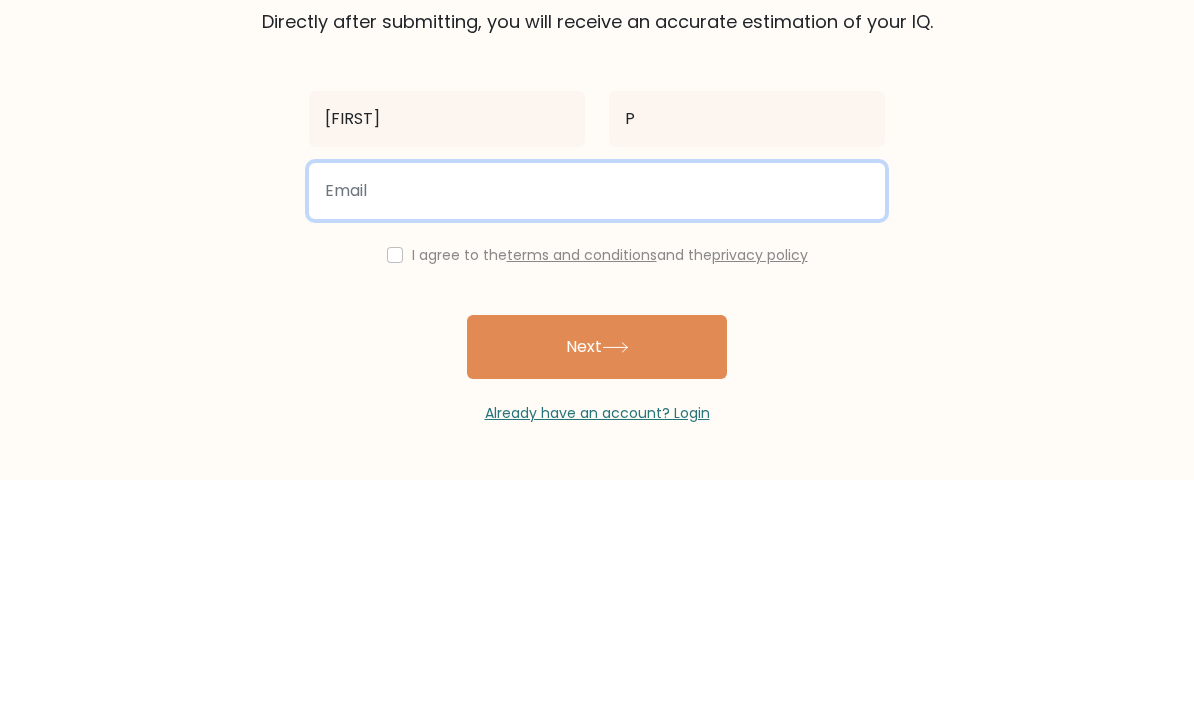 click at bounding box center (597, 421) 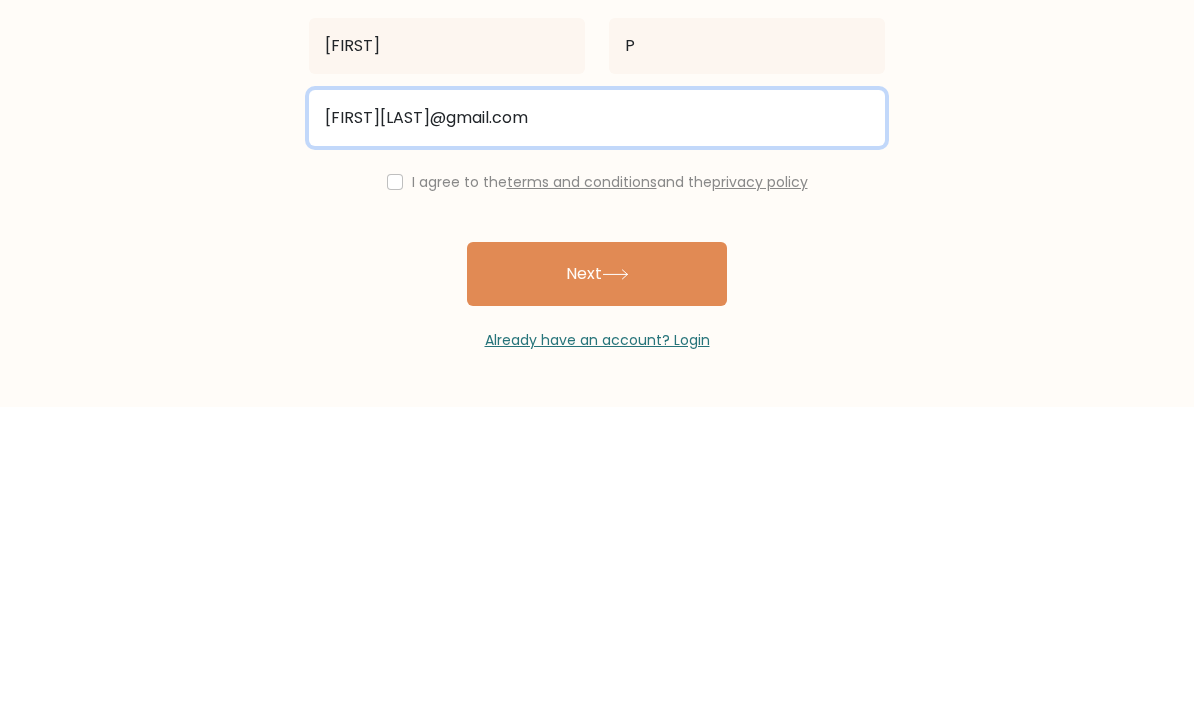 type on "[FIRST][LAST]@gmail.com" 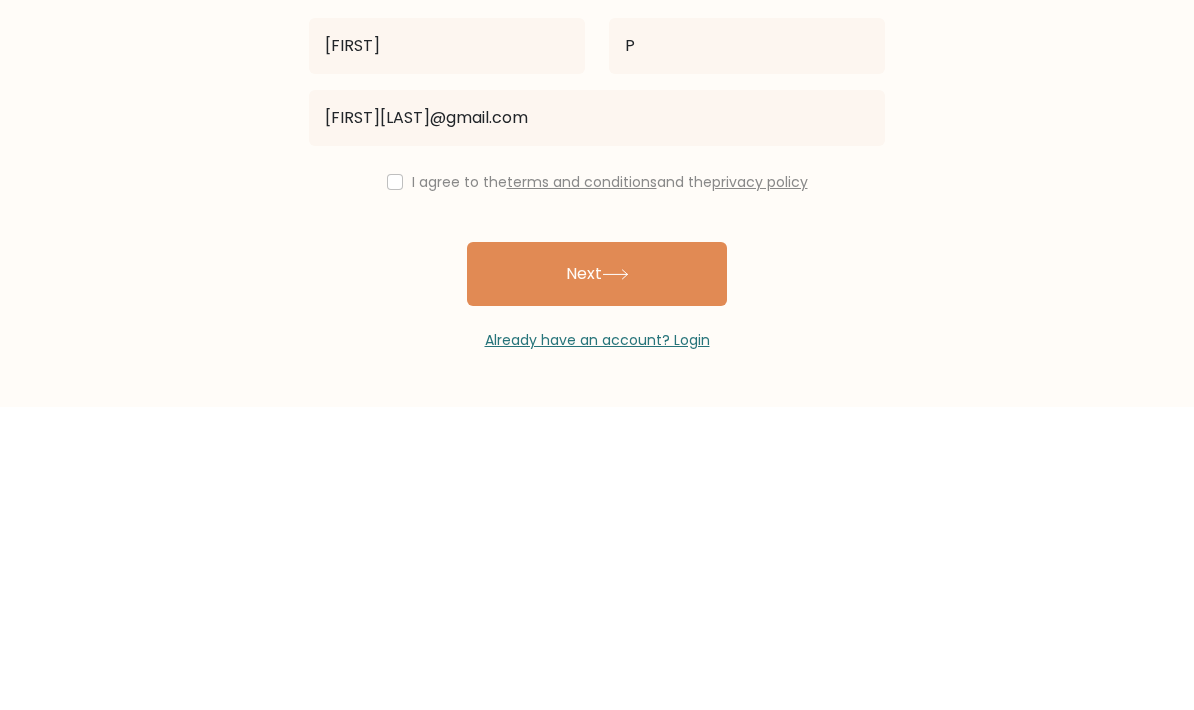 click on "The test is finished
Fill out your [FIRST] and [LAST] [EMAIL] to save your test results.
Directly after submitting, you will receive an accurate estimation of your IQ.
[FIRST] [LAST]" at bounding box center [597, 351] 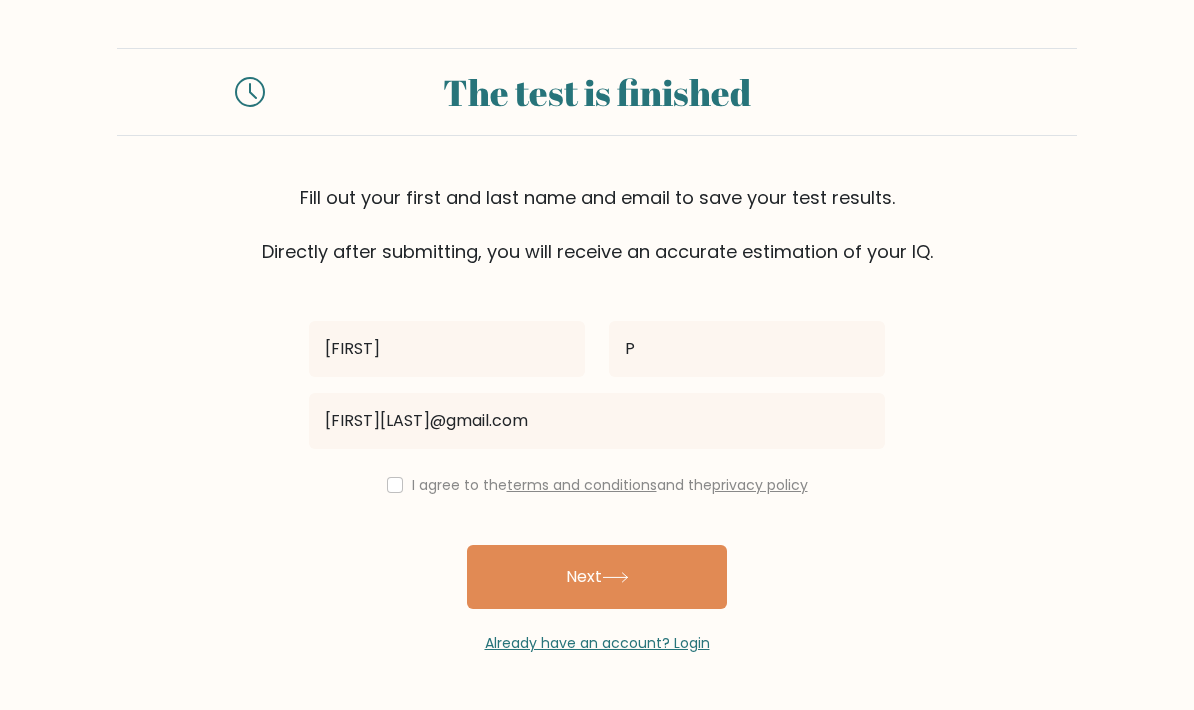 click on "terms and conditions" at bounding box center [582, 485] 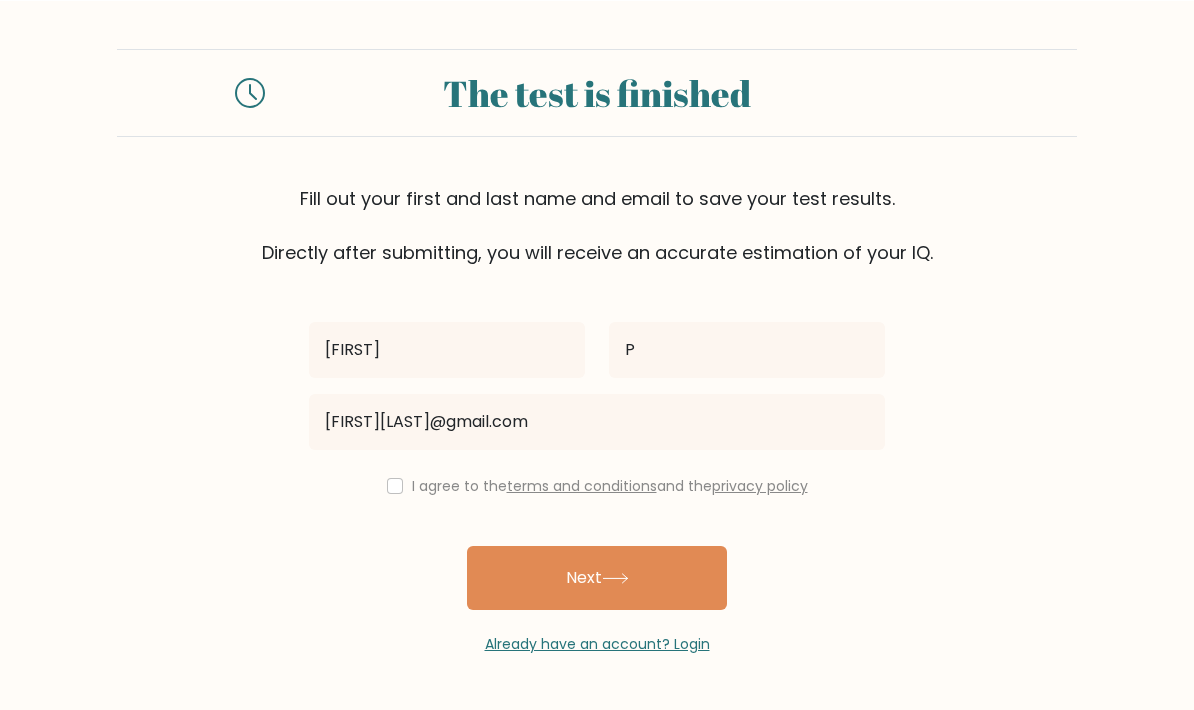 scroll, scrollTop: 2, scrollLeft: 0, axis: vertical 